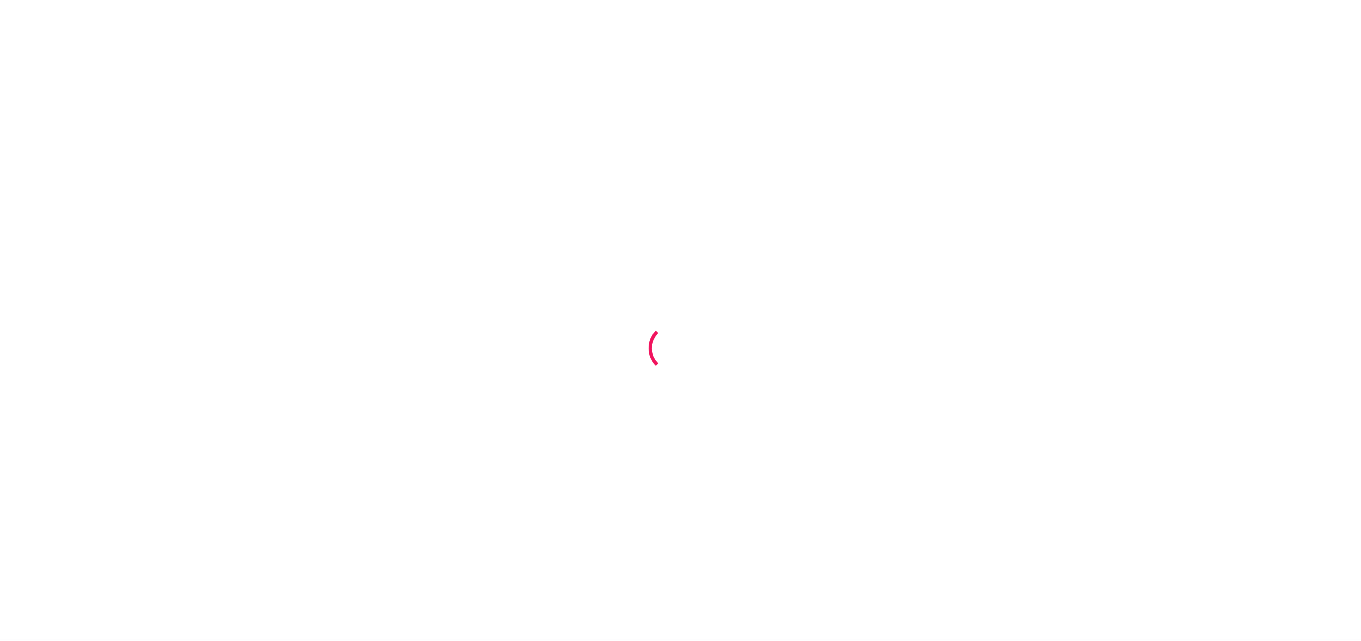 scroll, scrollTop: 0, scrollLeft: 0, axis: both 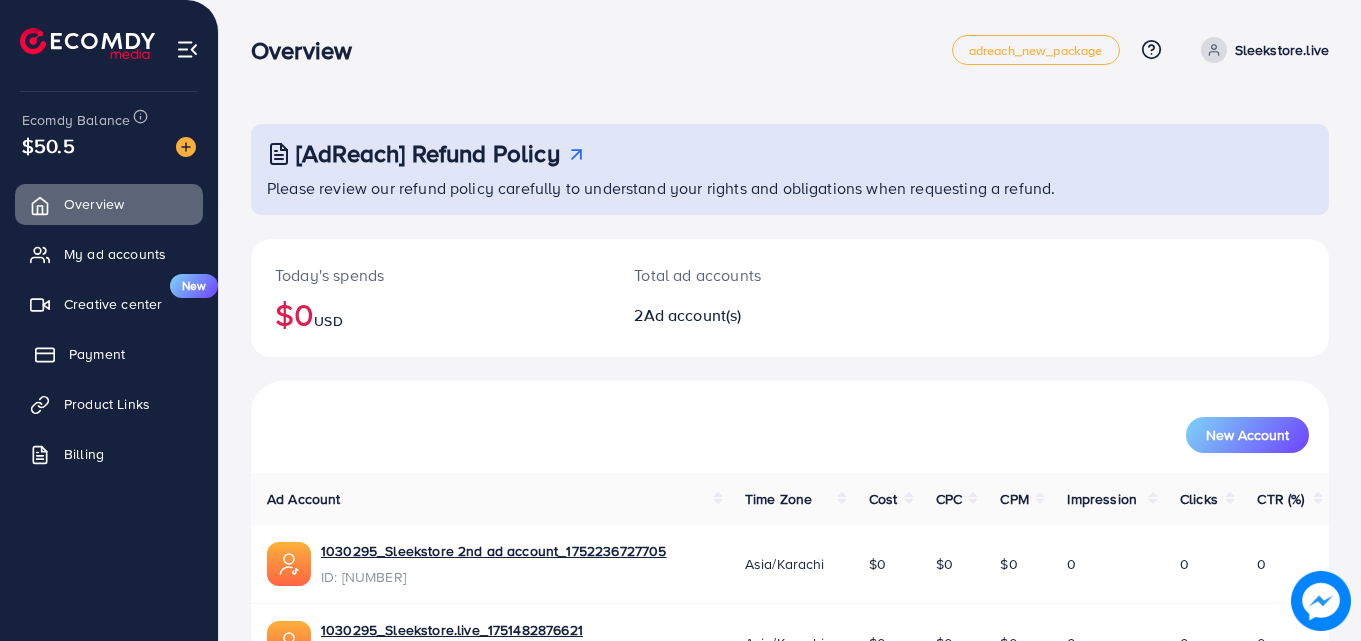click on "Payment" at bounding box center [109, 354] 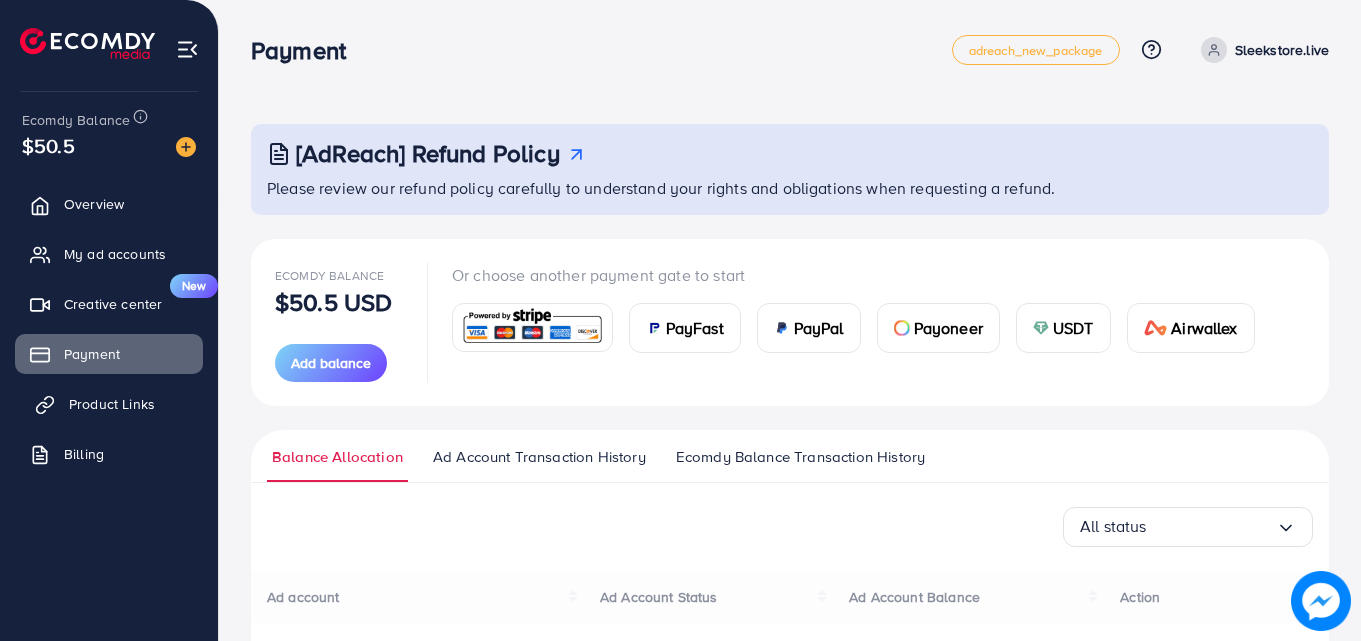 click on "Product Links" at bounding box center (112, 404) 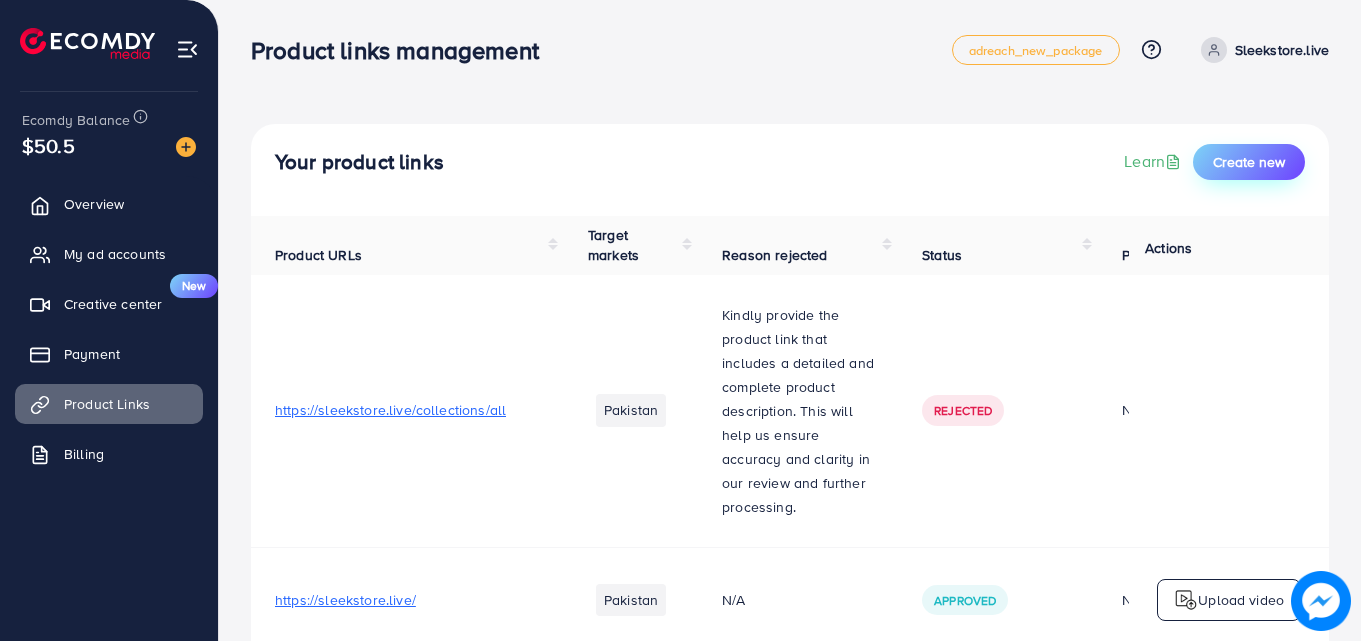 click on "Create new" at bounding box center [1249, 162] 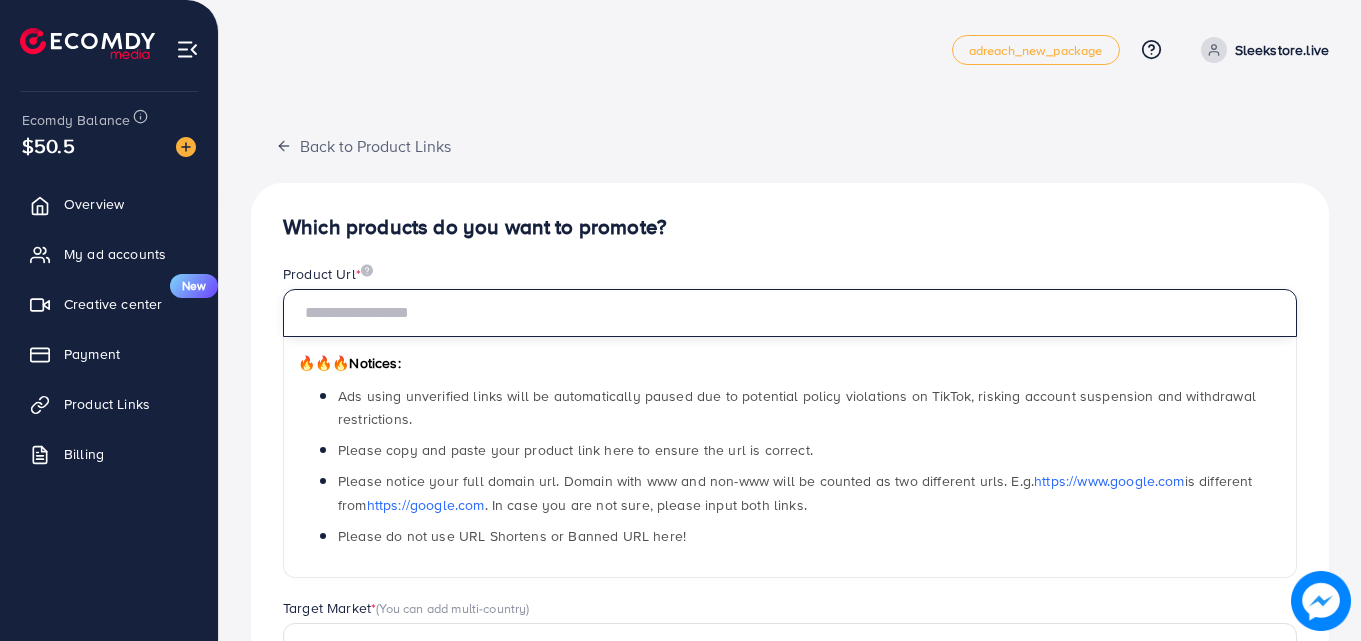 click at bounding box center [790, 313] 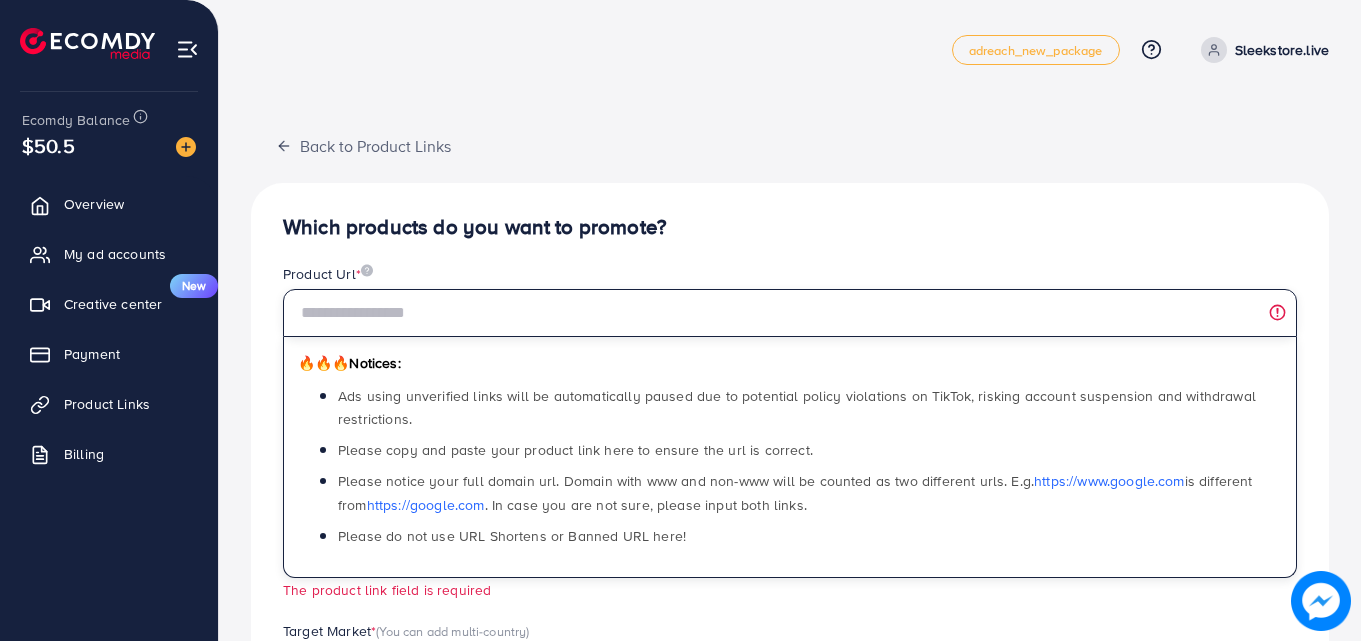 paste on "**********" 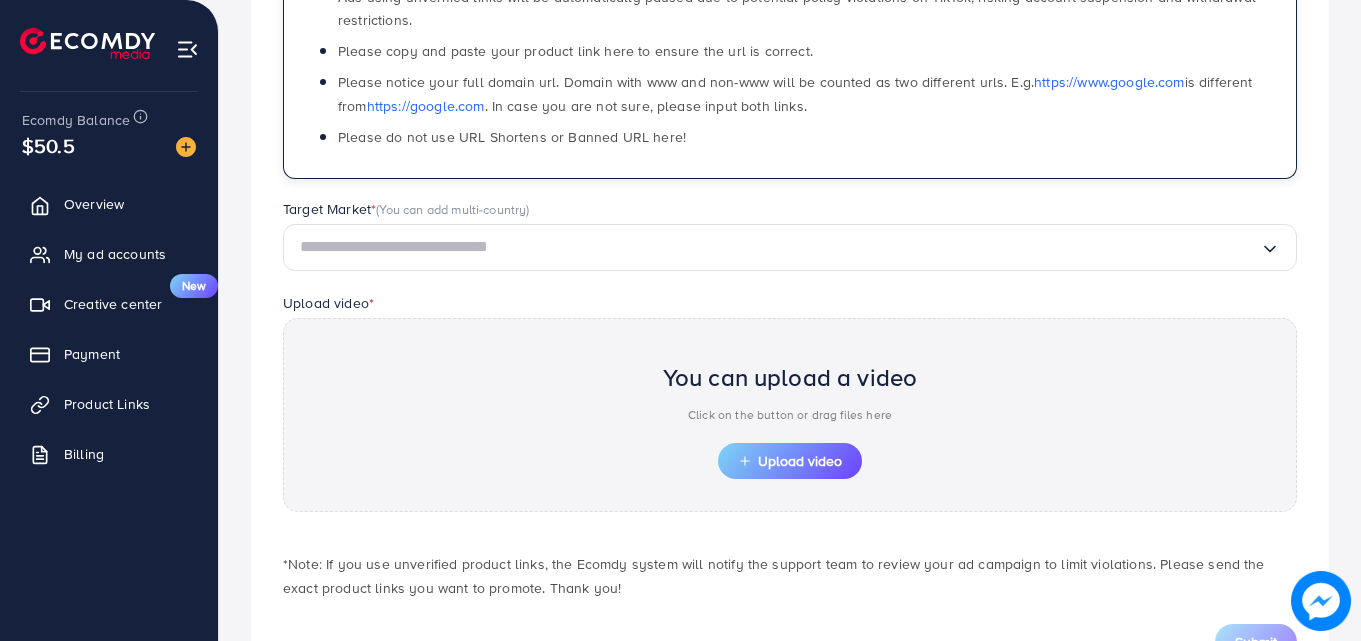 scroll, scrollTop: 400, scrollLeft: 0, axis: vertical 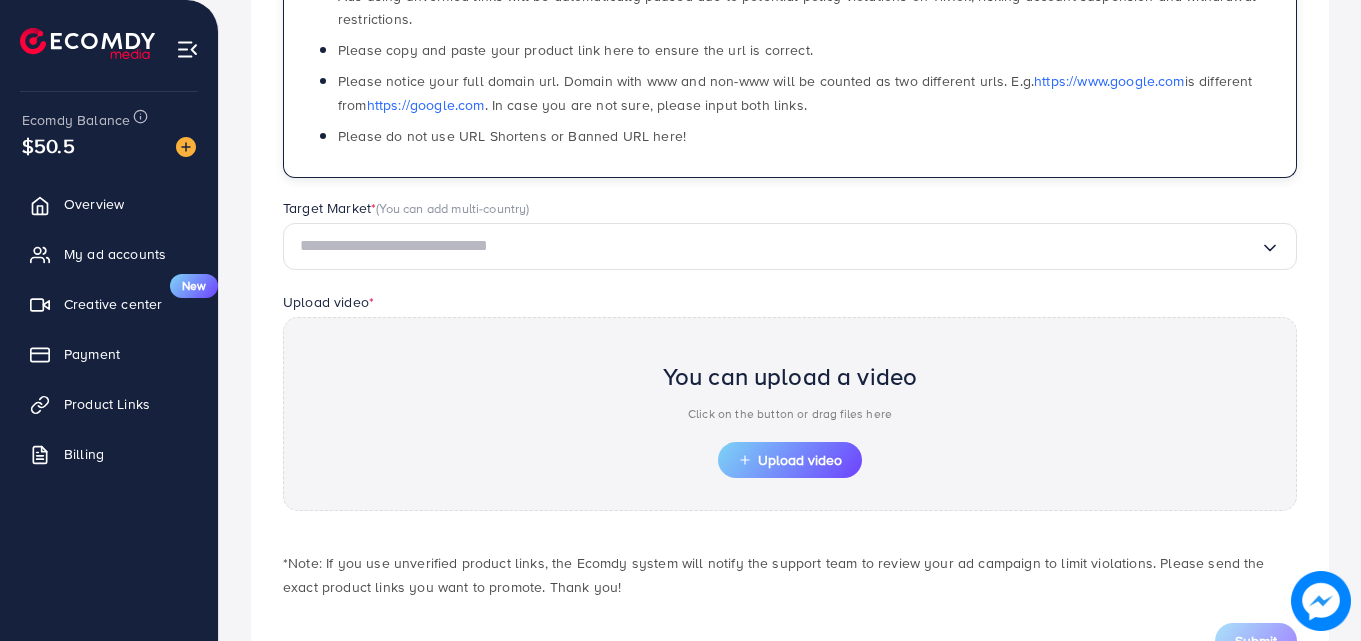 type on "**********" 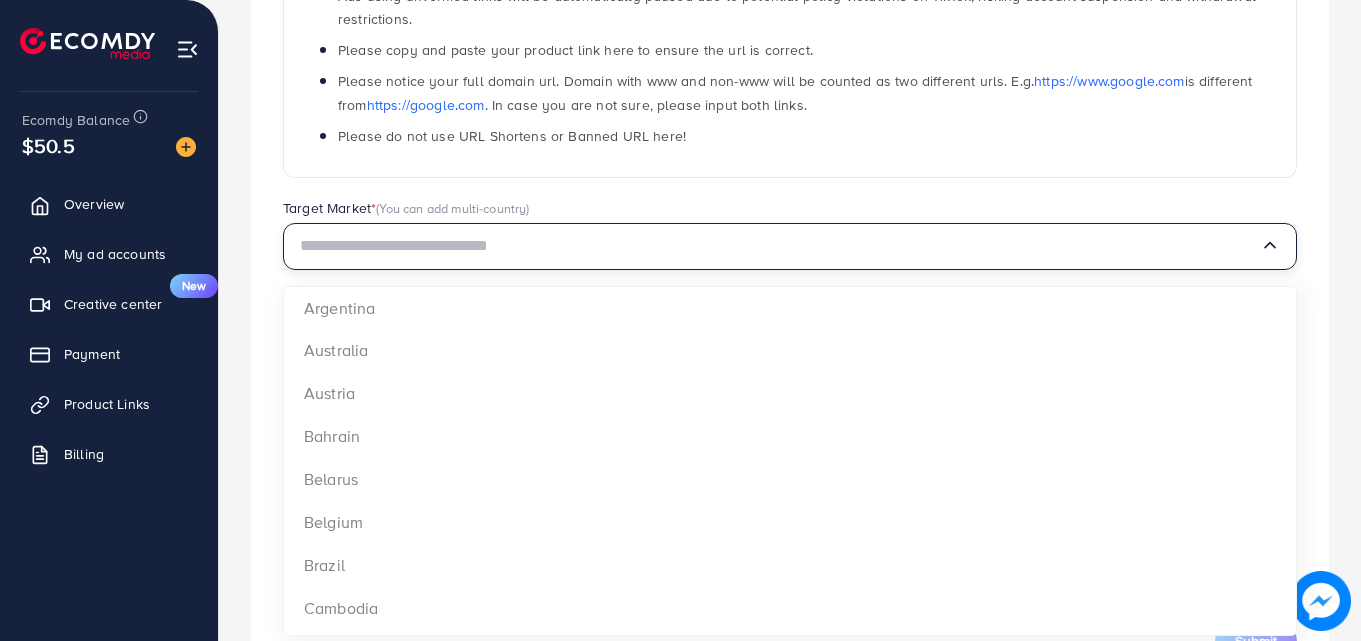 click at bounding box center (780, 246) 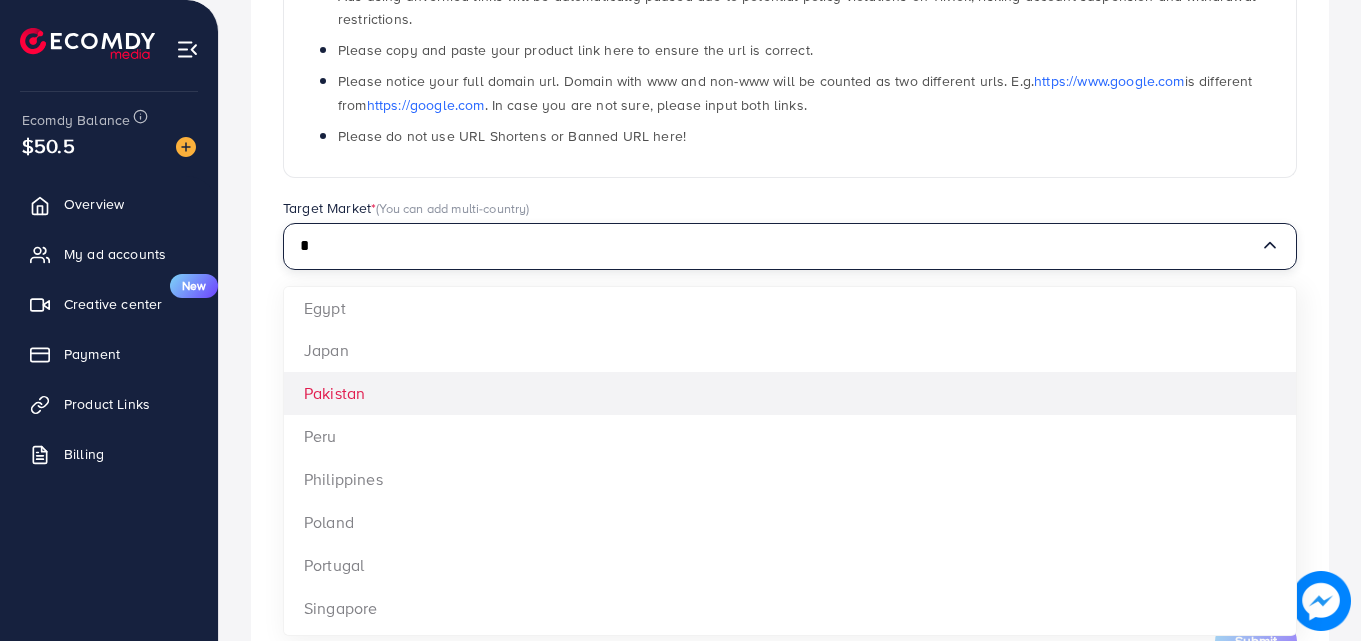 type on "*" 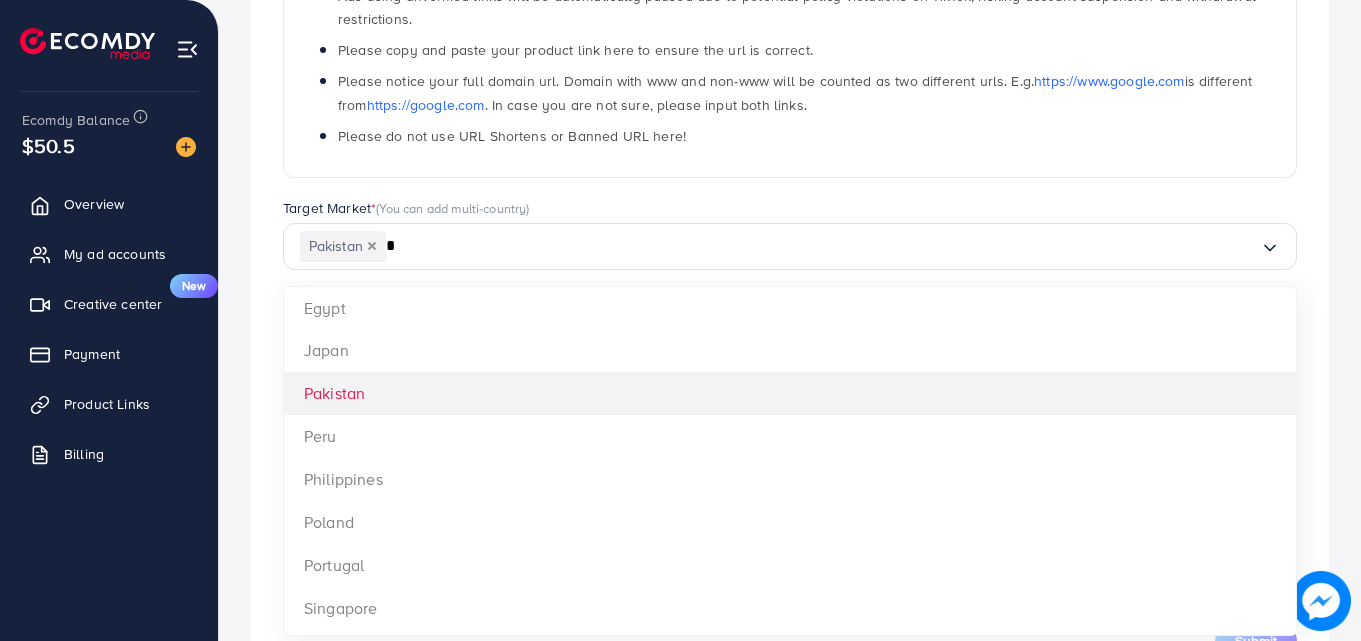 type 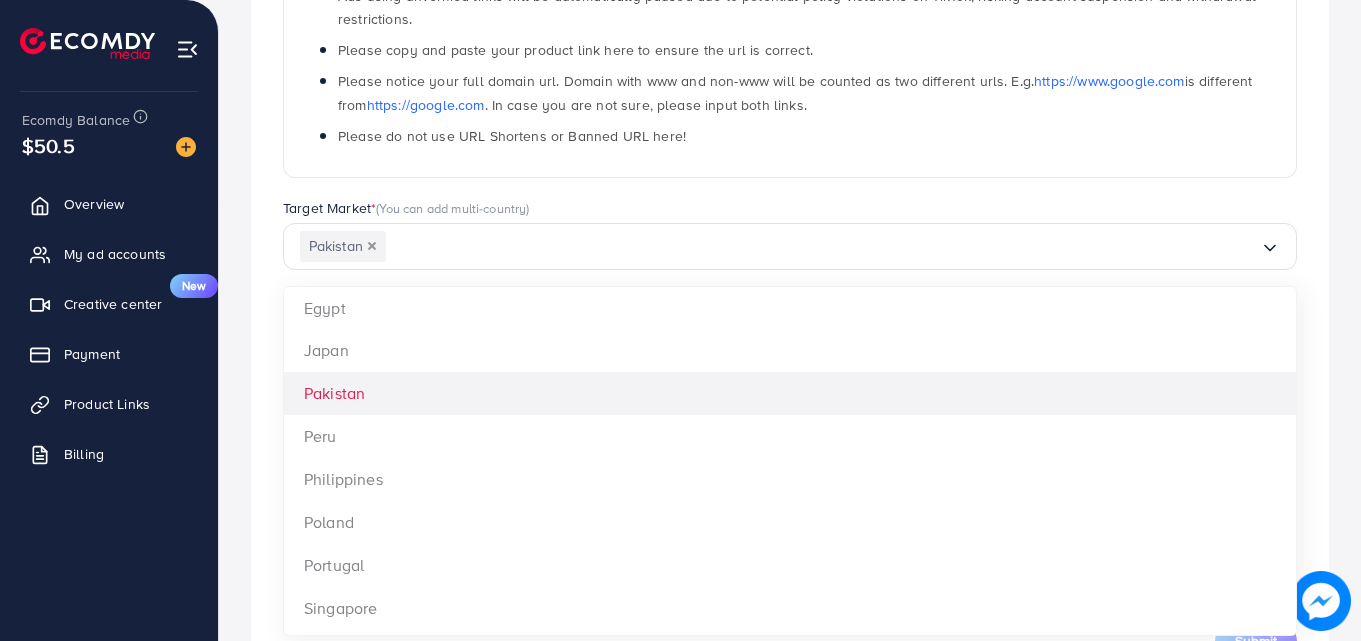 click on "**********" at bounding box center [790, 237] 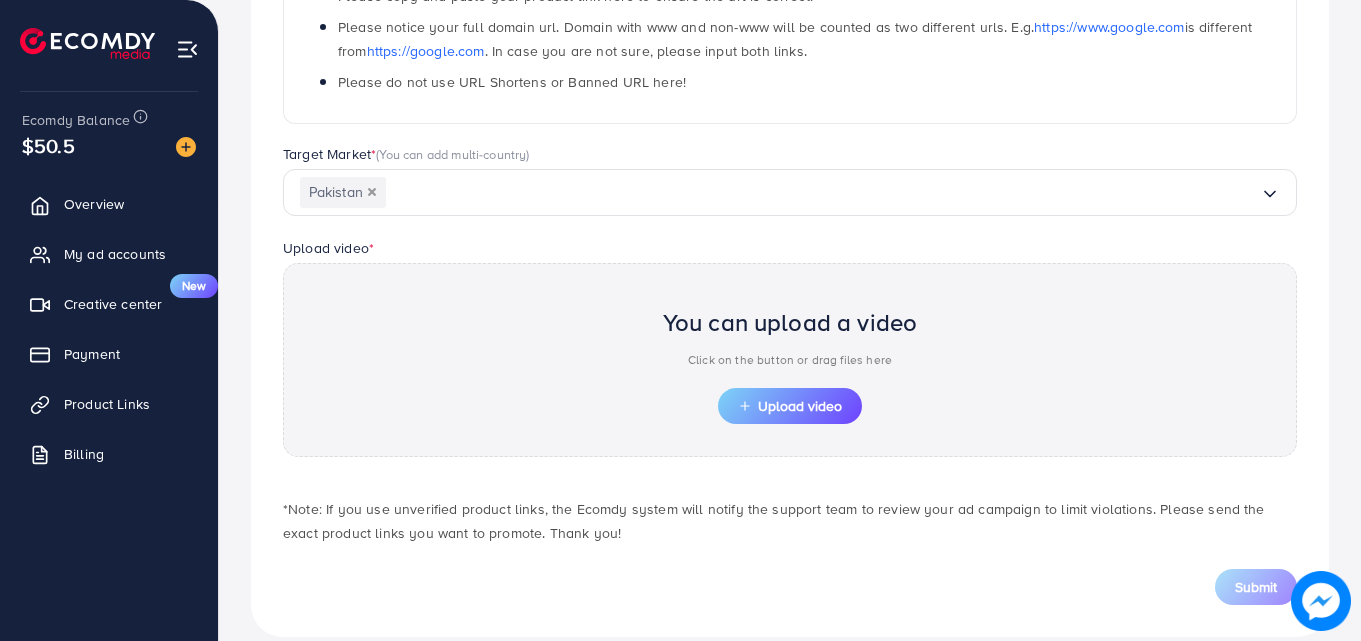 scroll, scrollTop: 482, scrollLeft: 0, axis: vertical 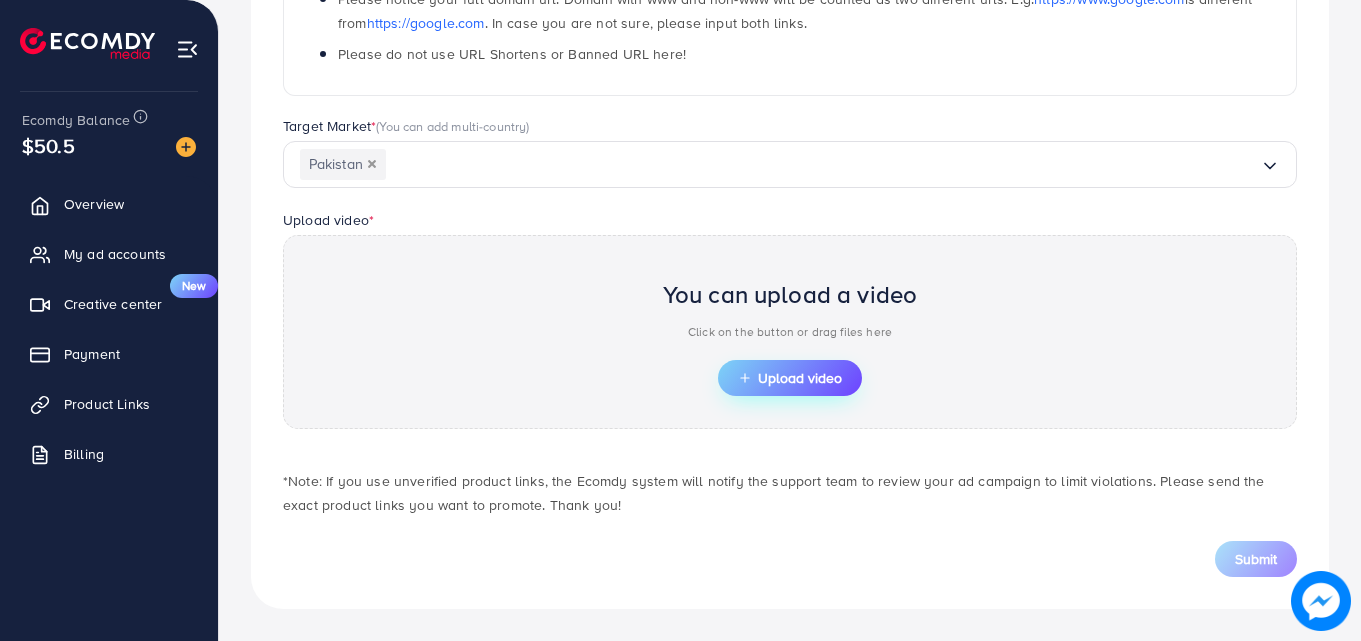 click on "Upload video" at bounding box center (790, 378) 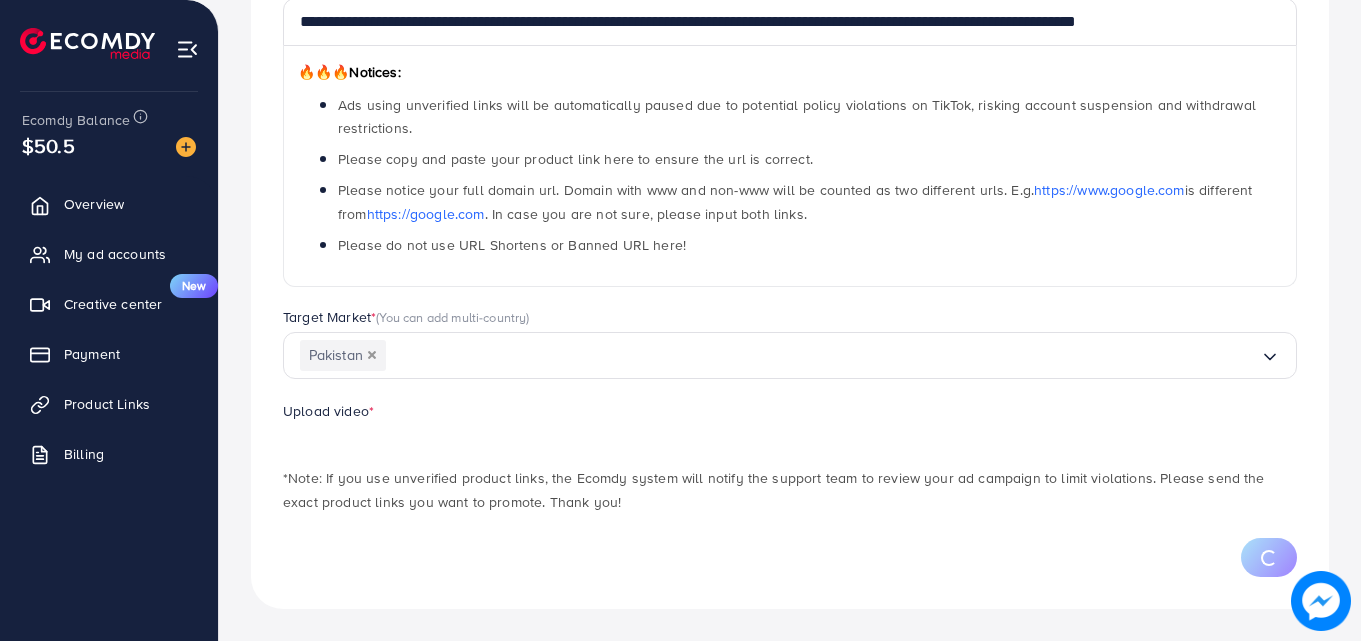 scroll, scrollTop: 482, scrollLeft: 0, axis: vertical 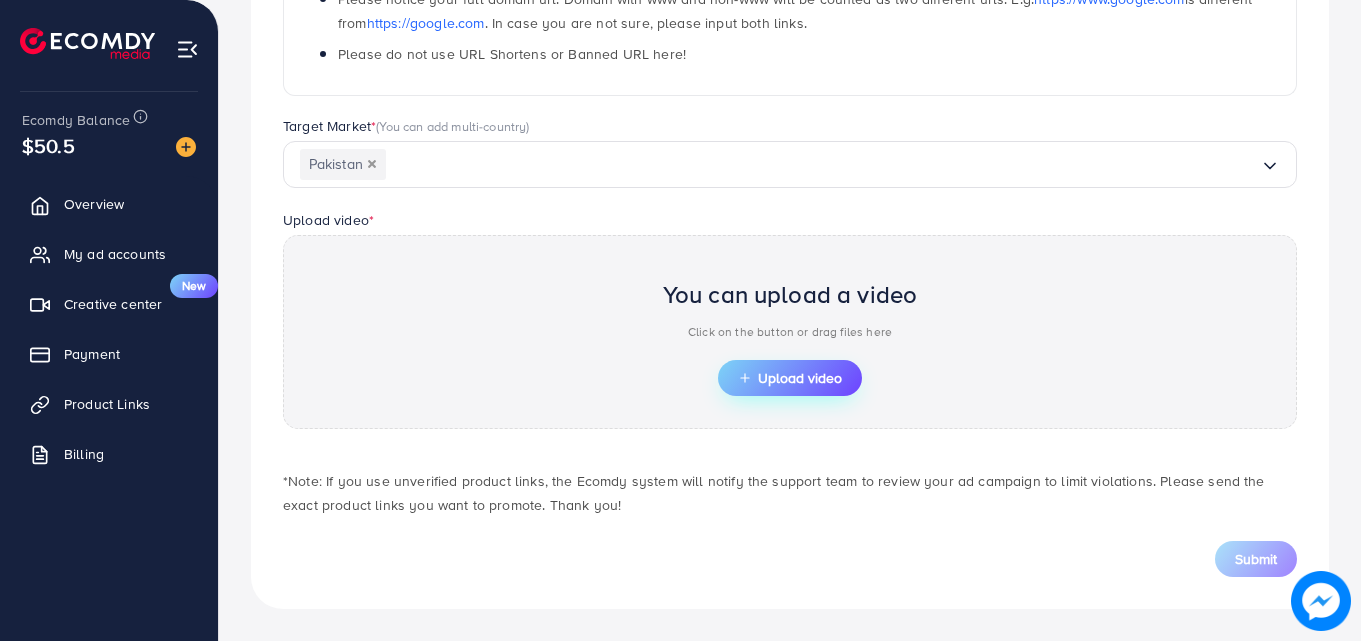 click on "Upload video" at bounding box center [790, 378] 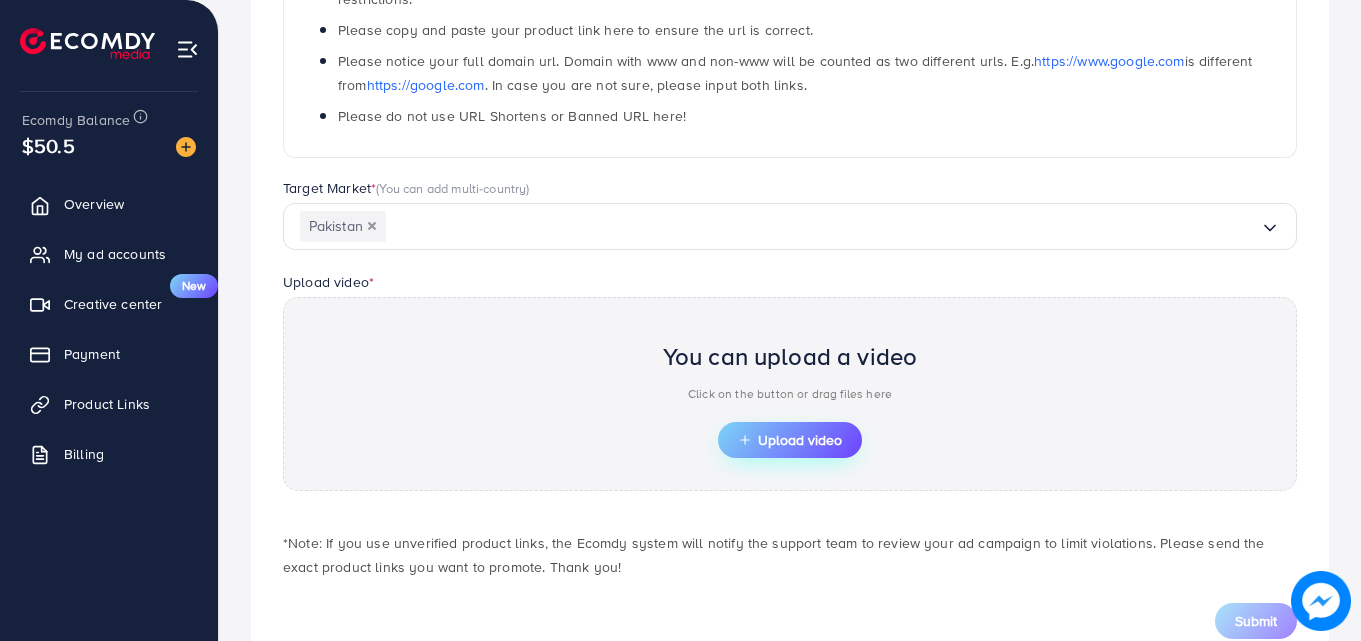 scroll, scrollTop: 482, scrollLeft: 0, axis: vertical 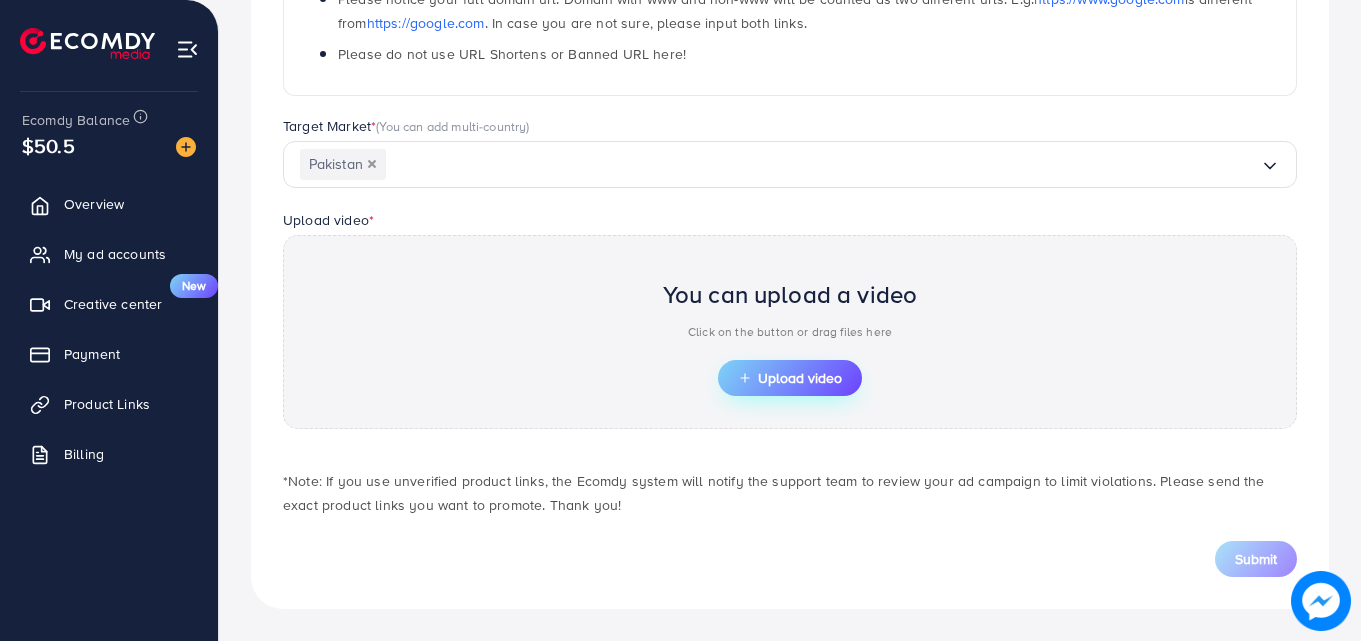 click on "Upload video" at bounding box center (790, 378) 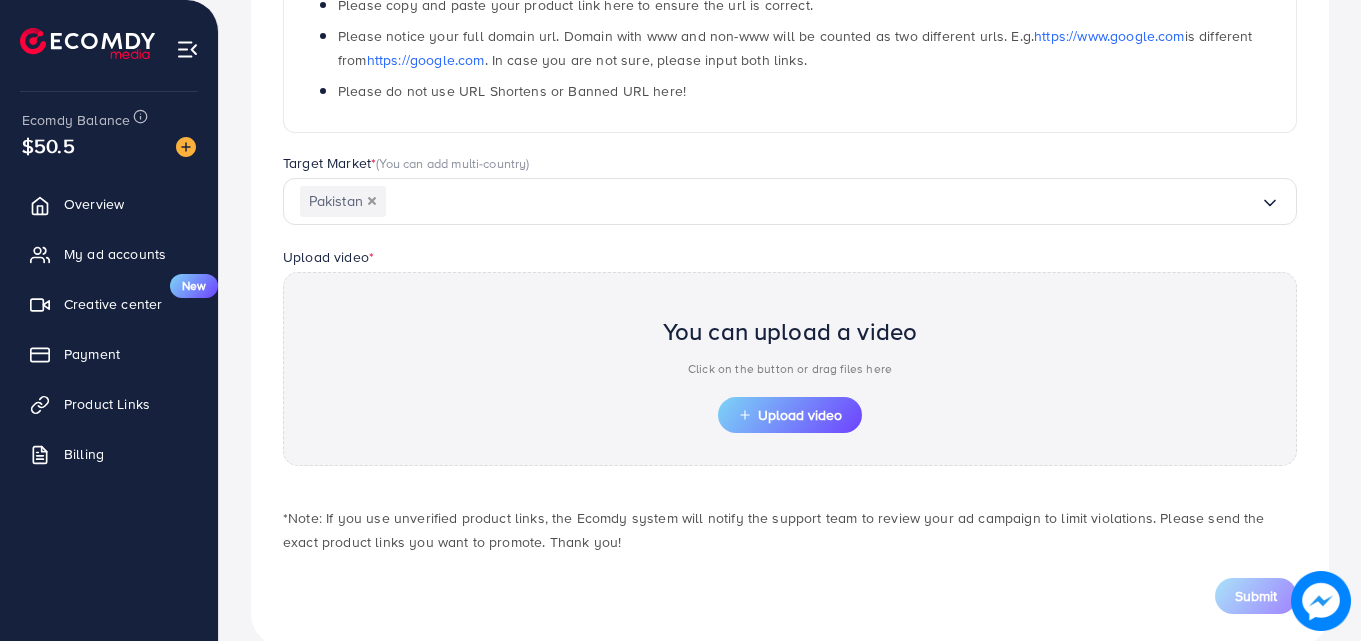 scroll, scrollTop: 382, scrollLeft: 0, axis: vertical 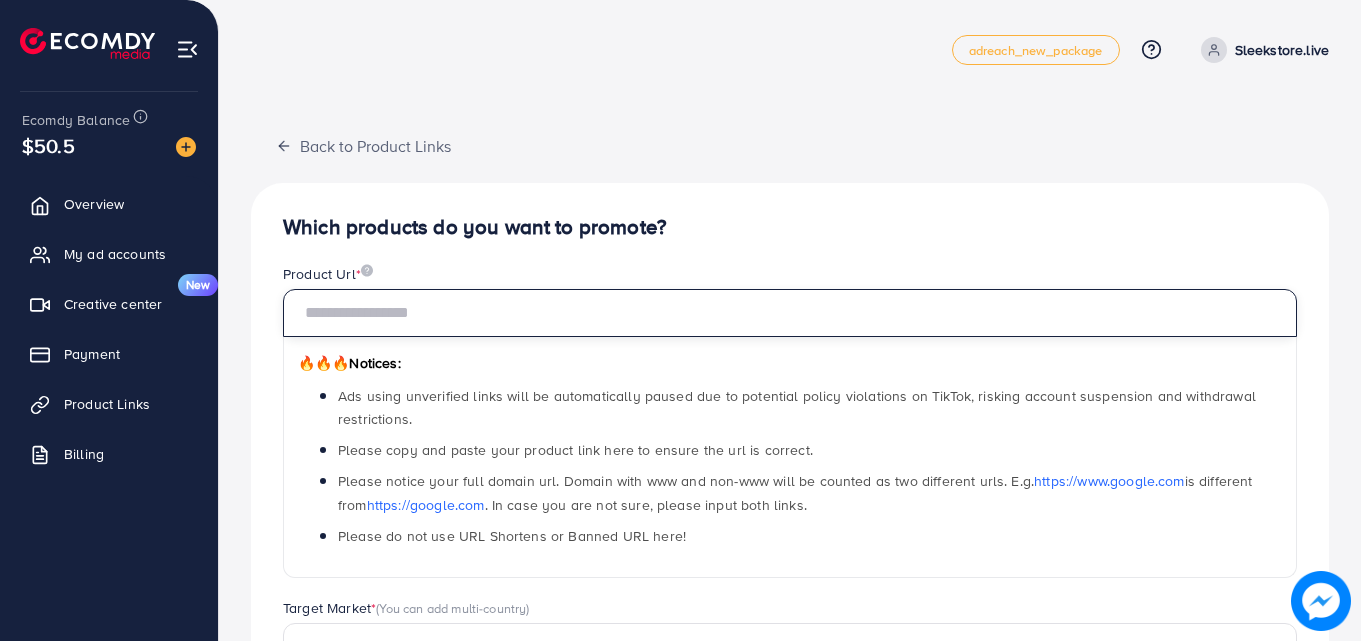 click at bounding box center (790, 313) 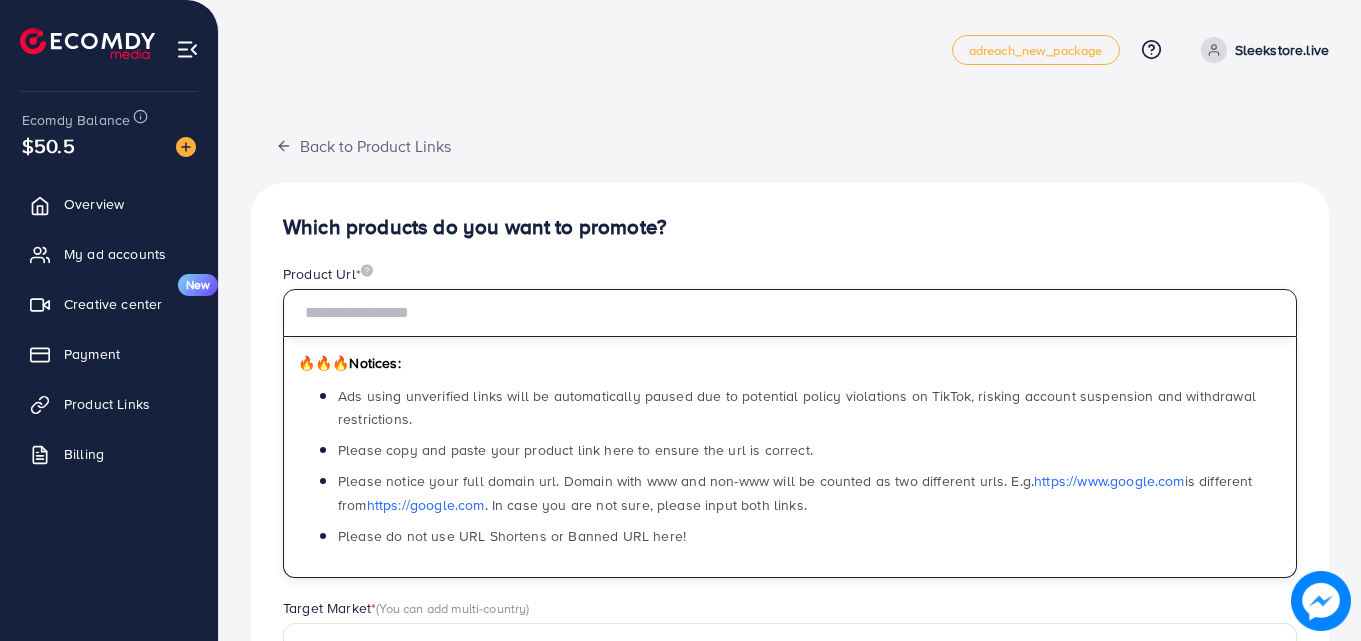 click at bounding box center (790, 313) 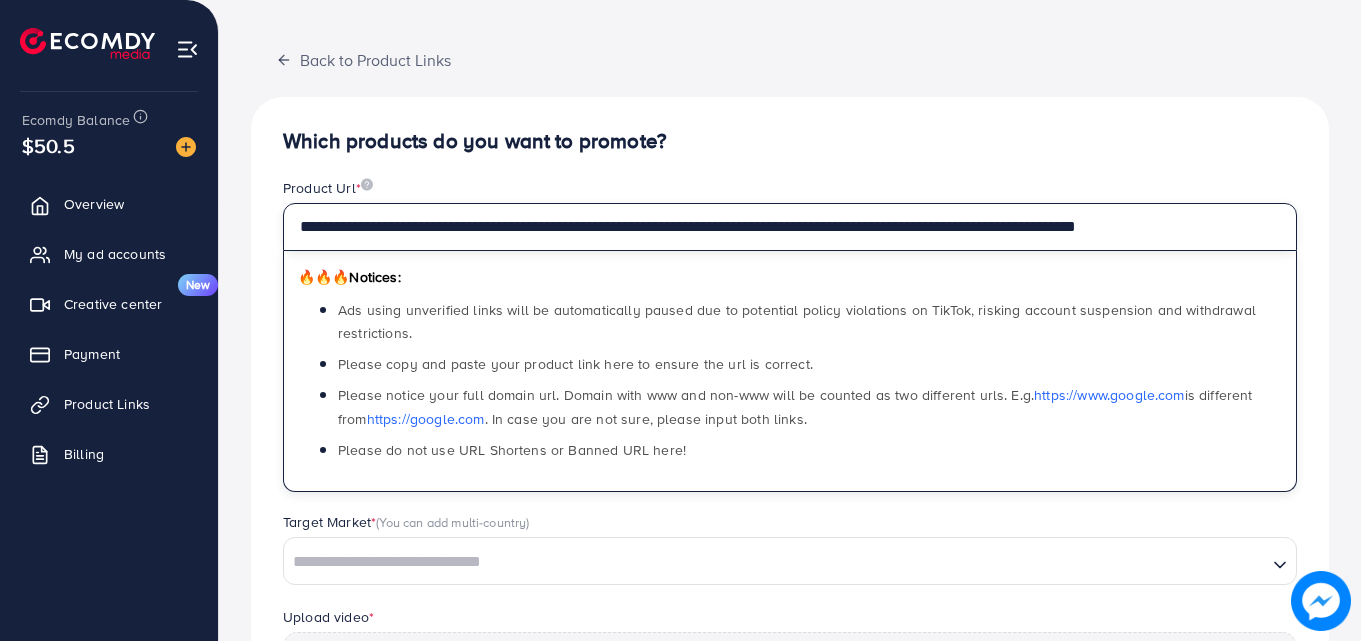 scroll, scrollTop: 200, scrollLeft: 0, axis: vertical 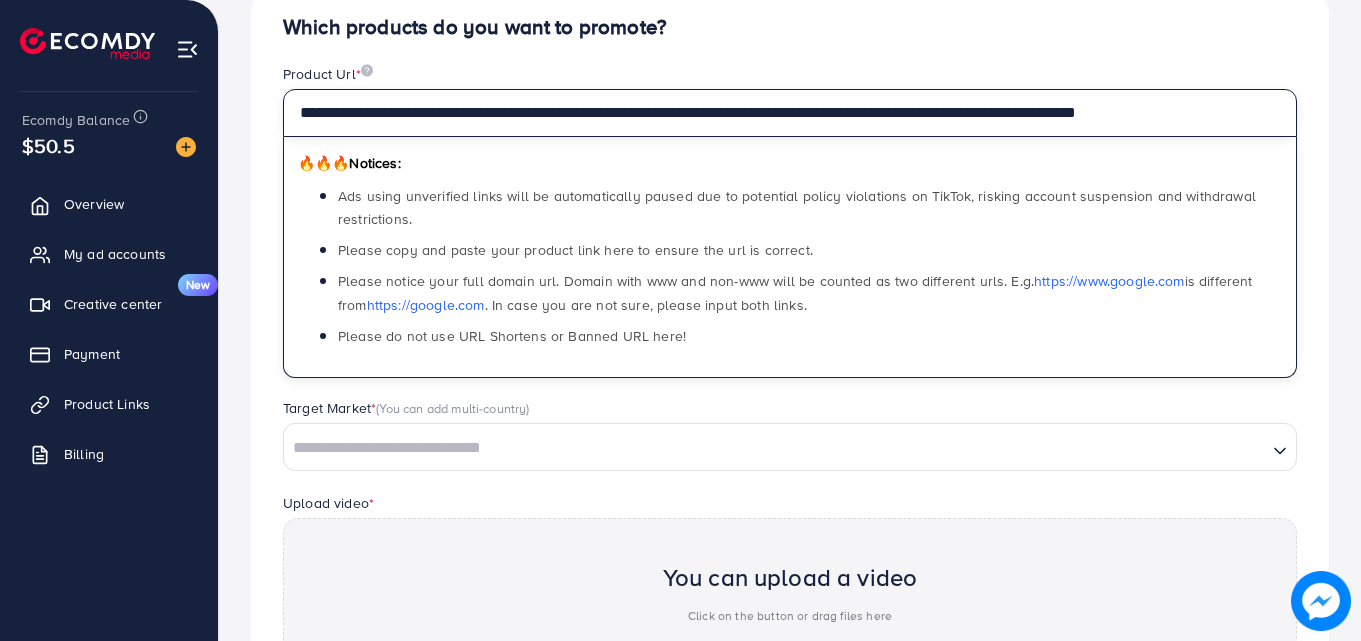 type on "**********" 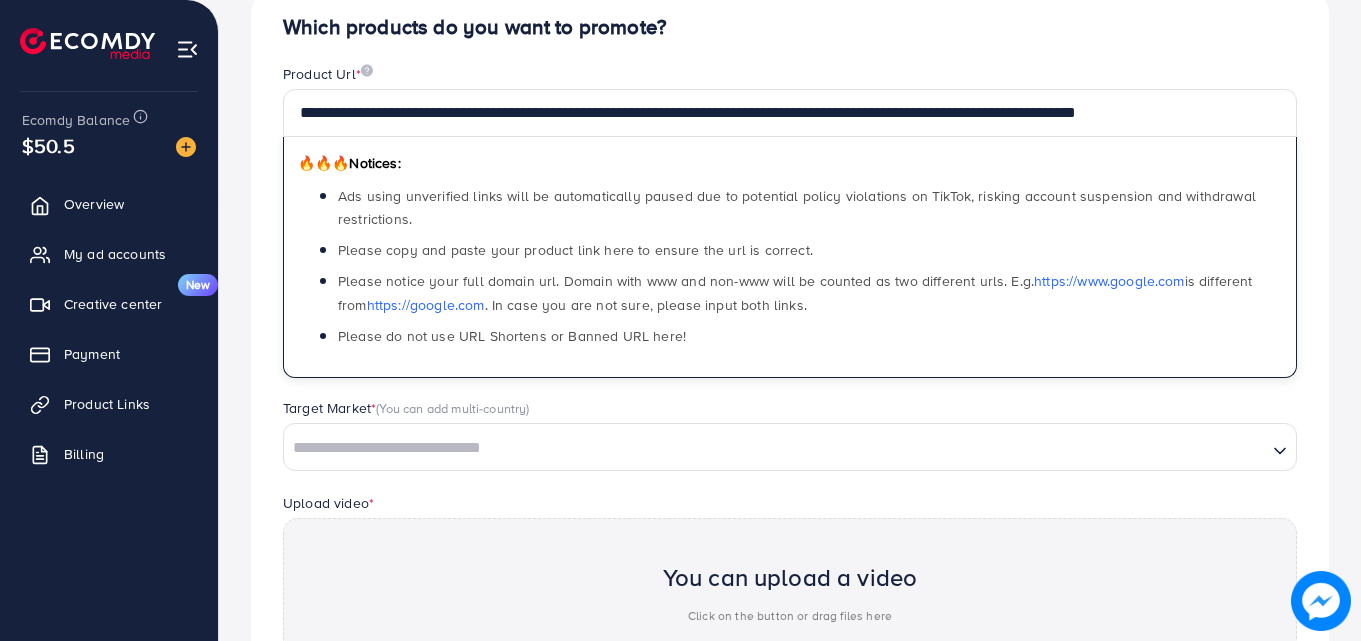click at bounding box center [775, 448] 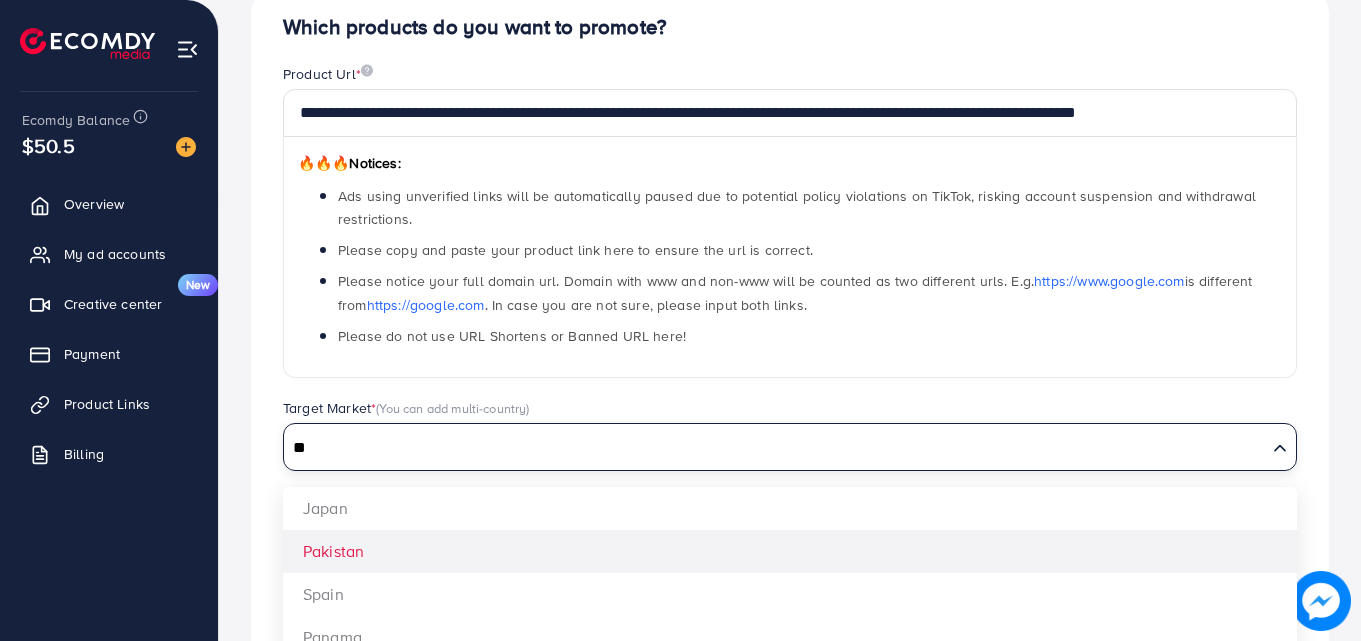 type on "**" 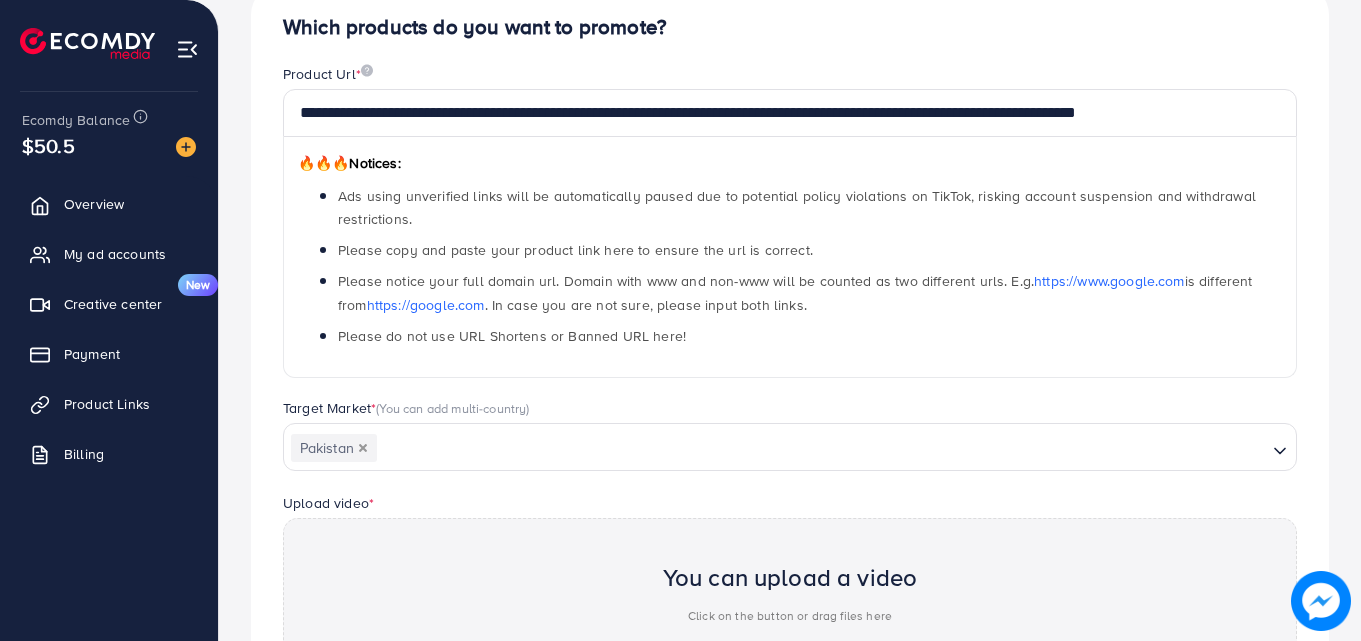 click on "**********" at bounding box center (790, 438) 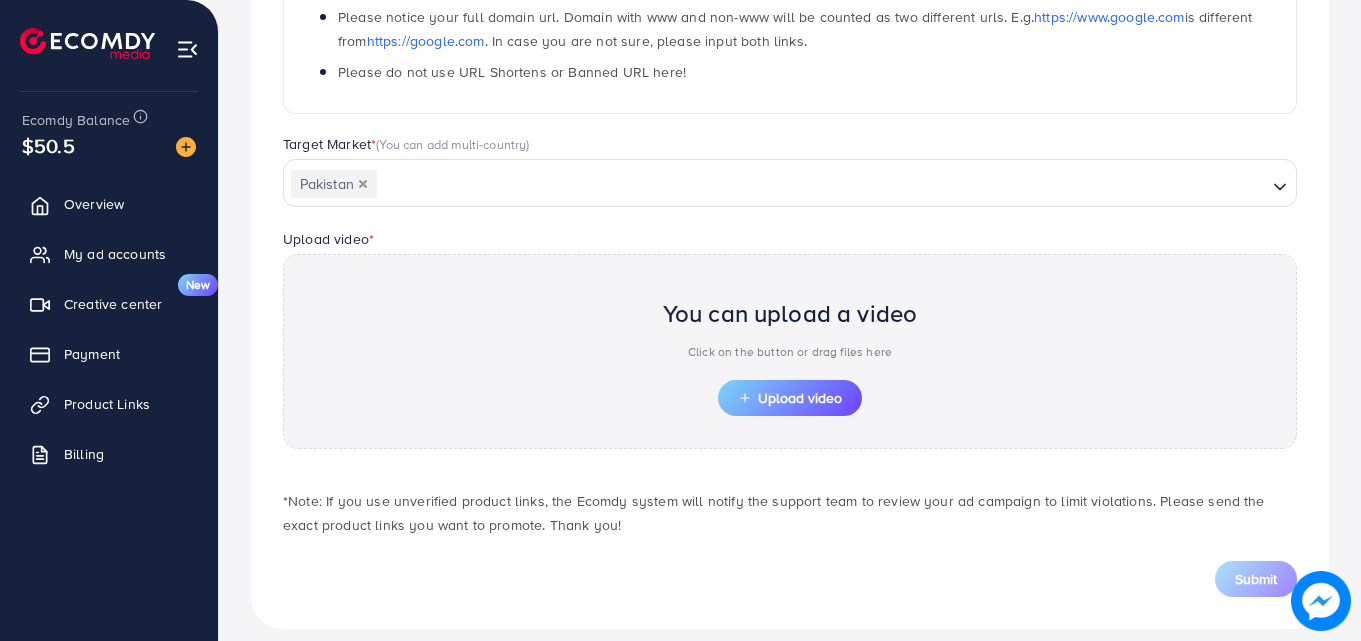 scroll, scrollTop: 484, scrollLeft: 0, axis: vertical 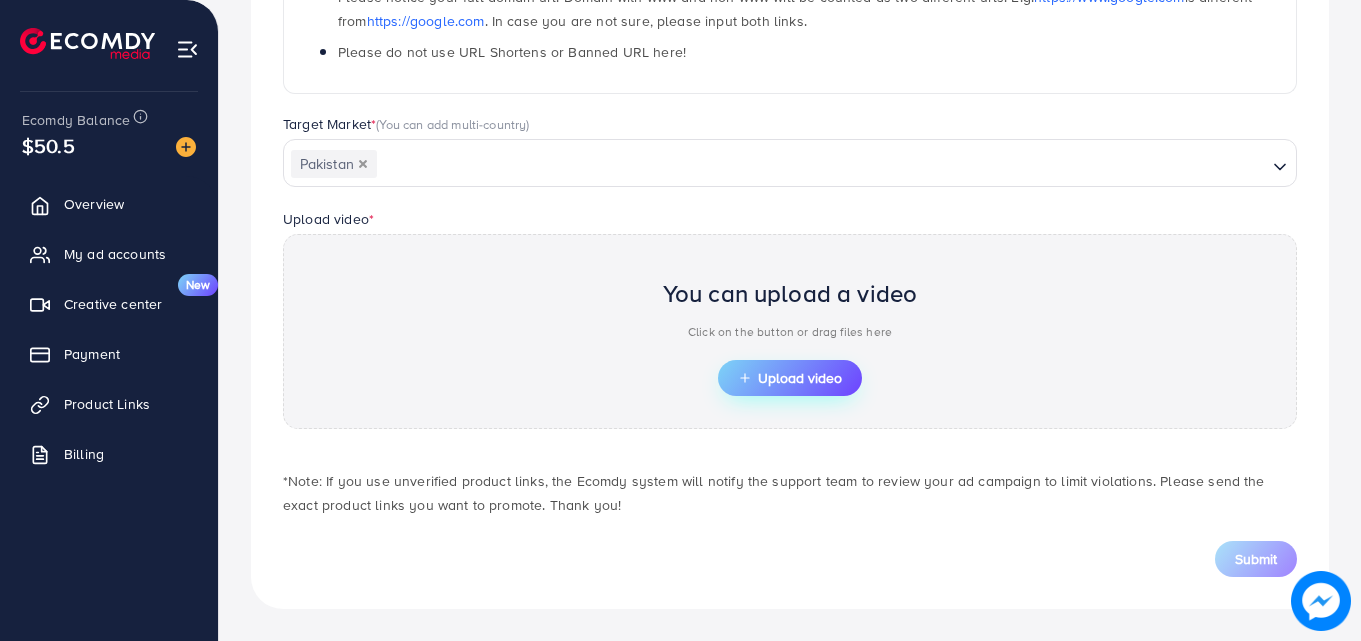 click 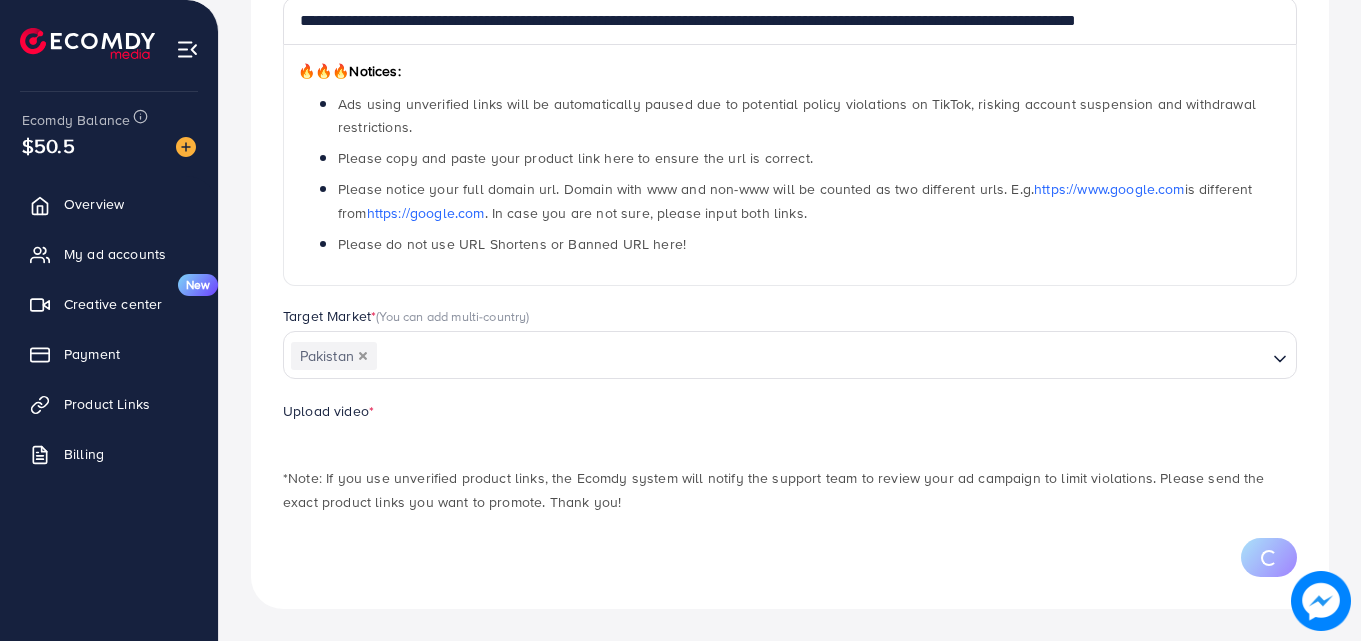 scroll, scrollTop: 484, scrollLeft: 0, axis: vertical 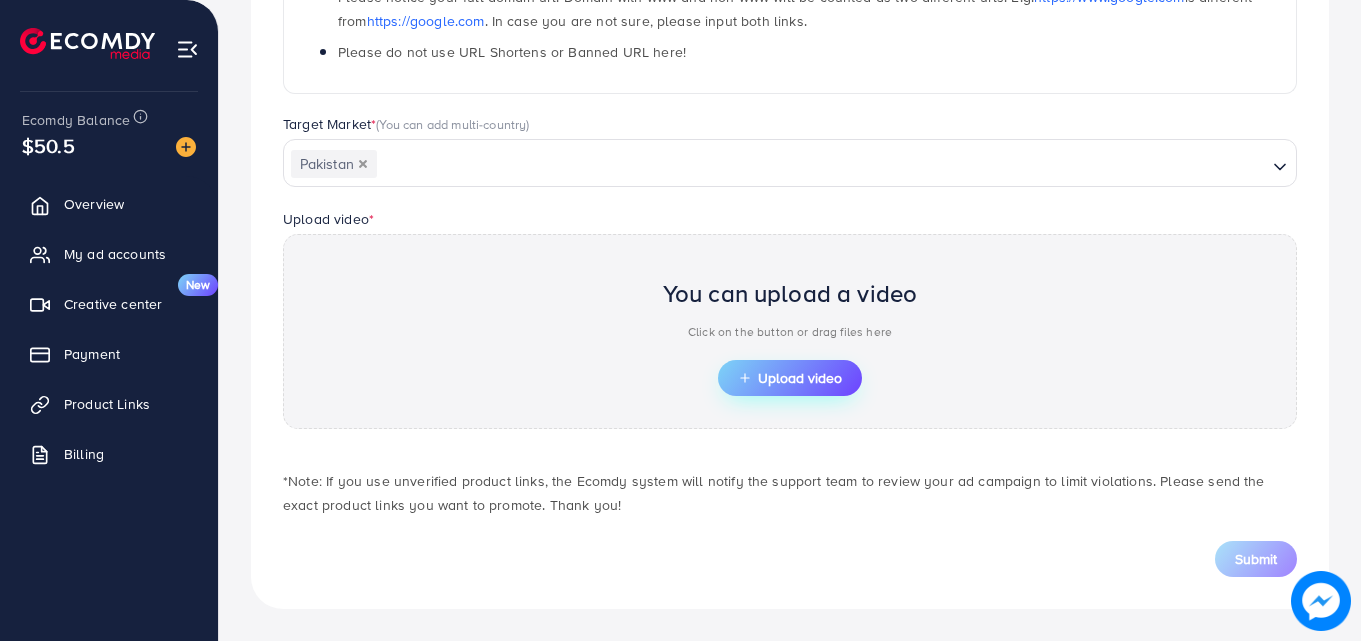 click on "Upload video" at bounding box center (790, 378) 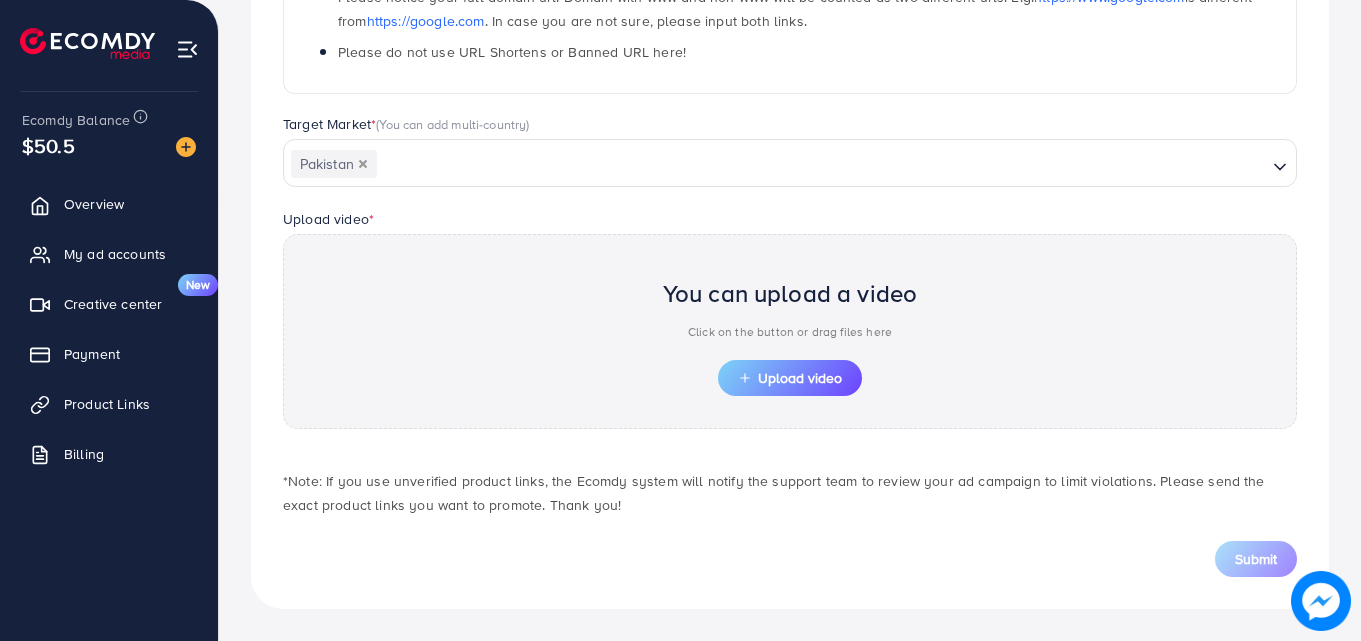 type 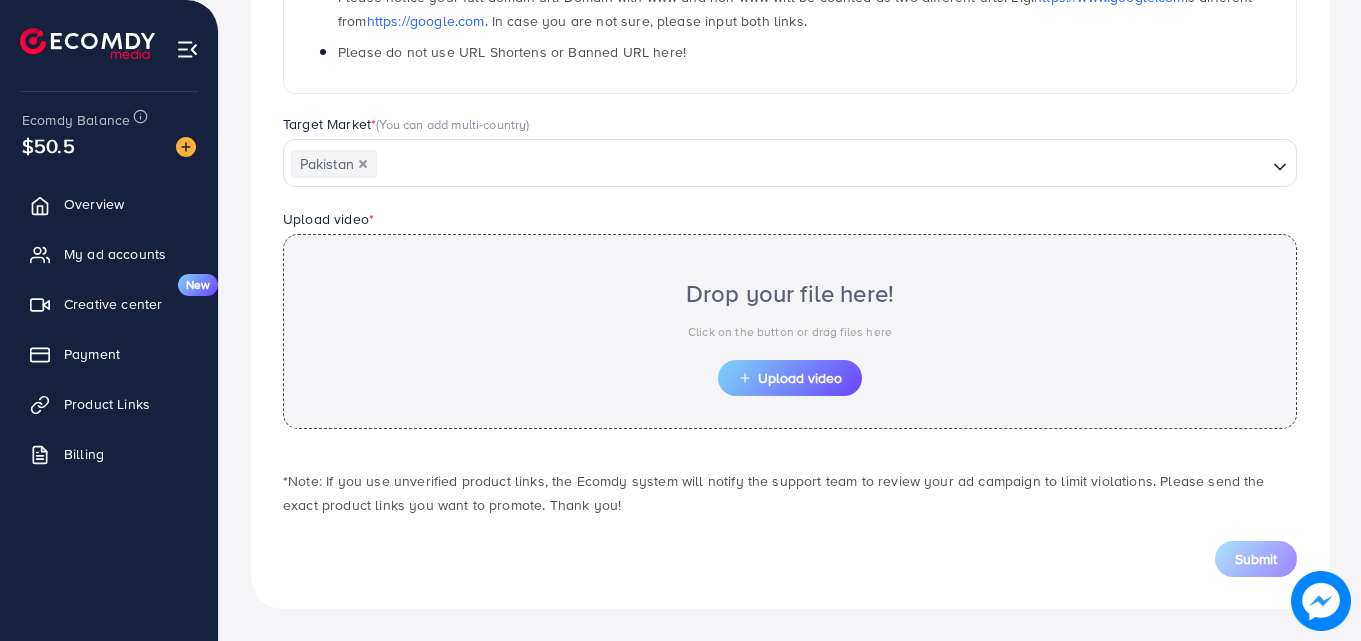 scroll, scrollTop: 484, scrollLeft: 0, axis: vertical 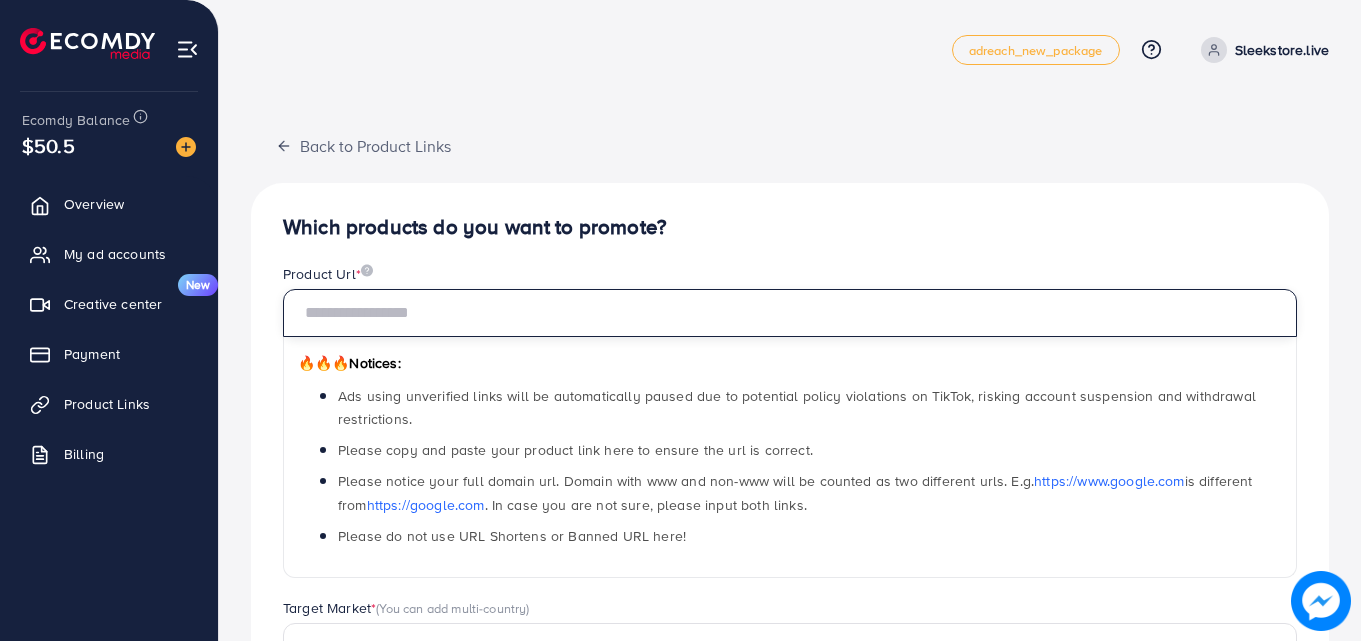 click at bounding box center (790, 313) 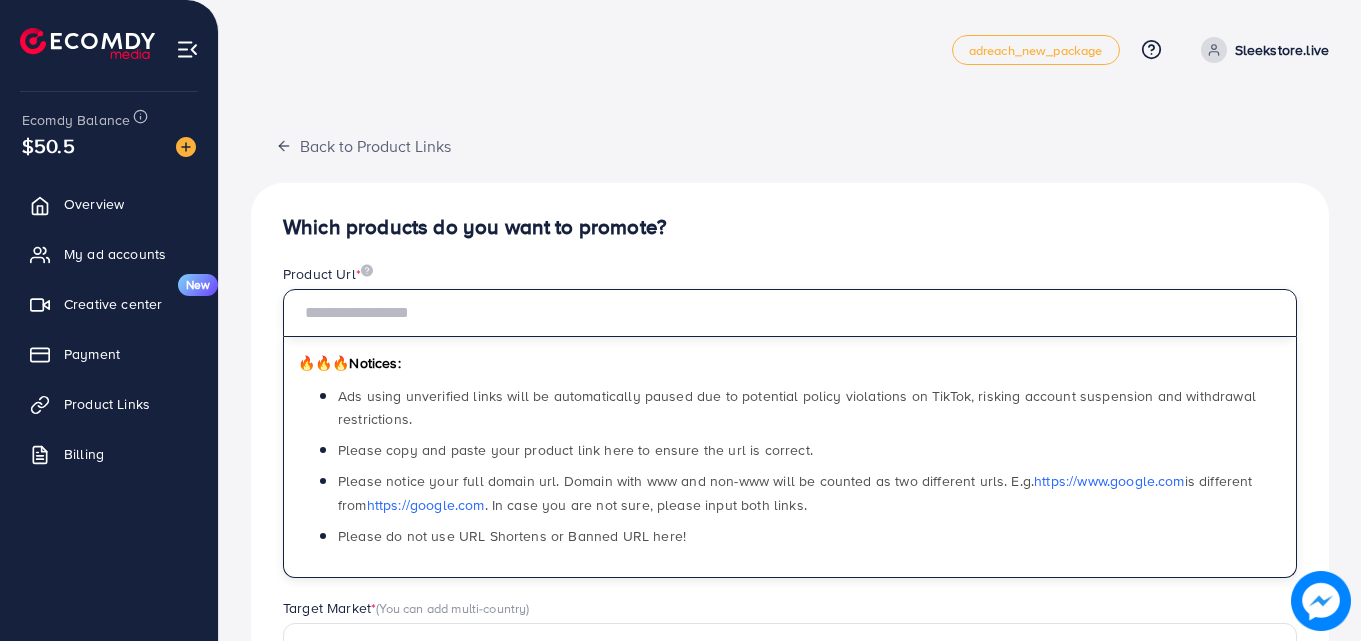 click at bounding box center (790, 313) 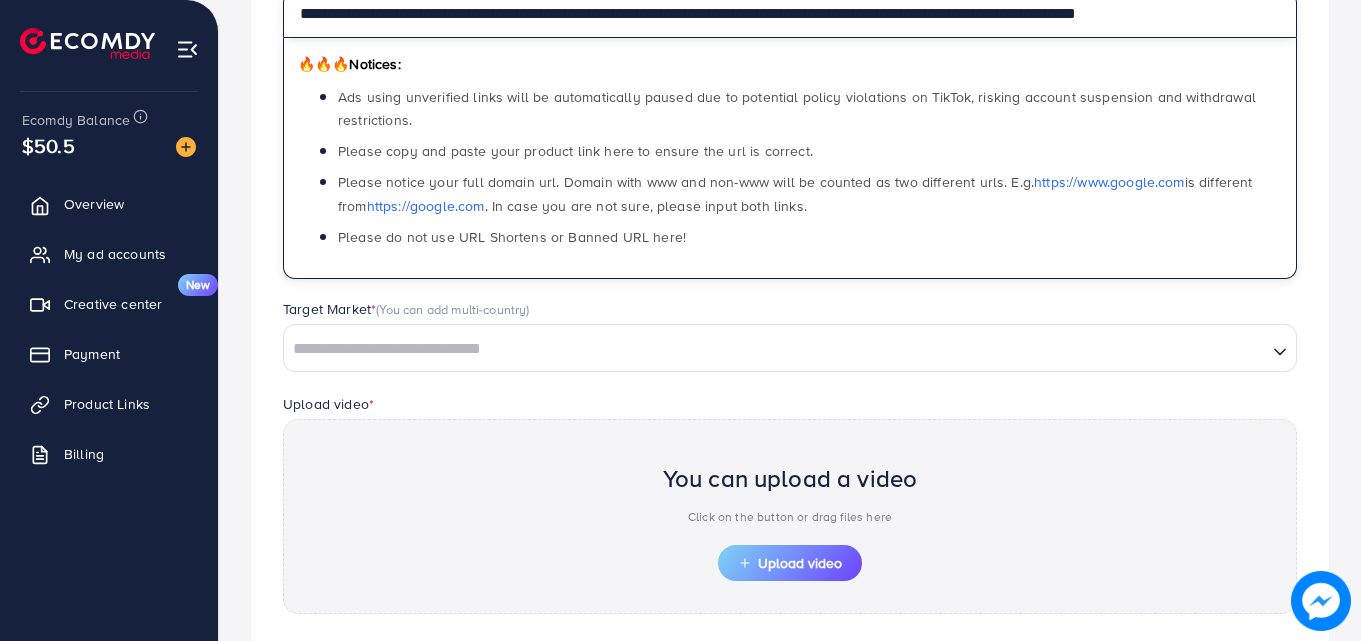 scroll, scrollTop: 300, scrollLeft: 0, axis: vertical 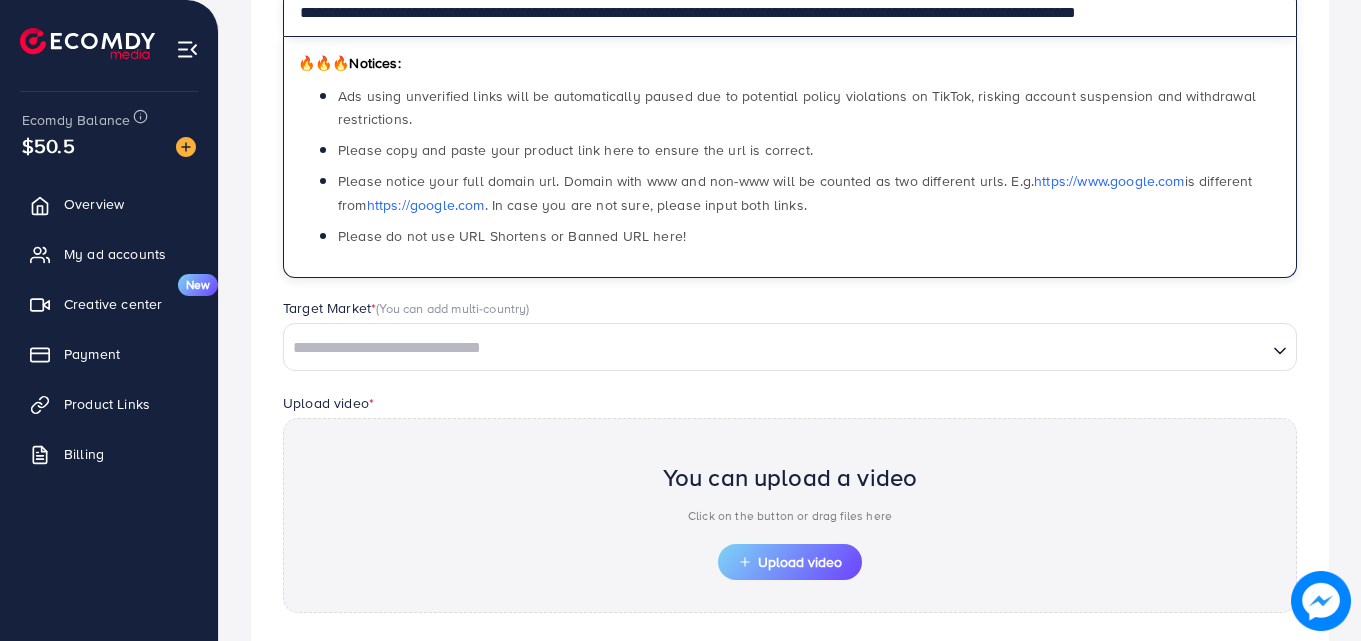 type on "**********" 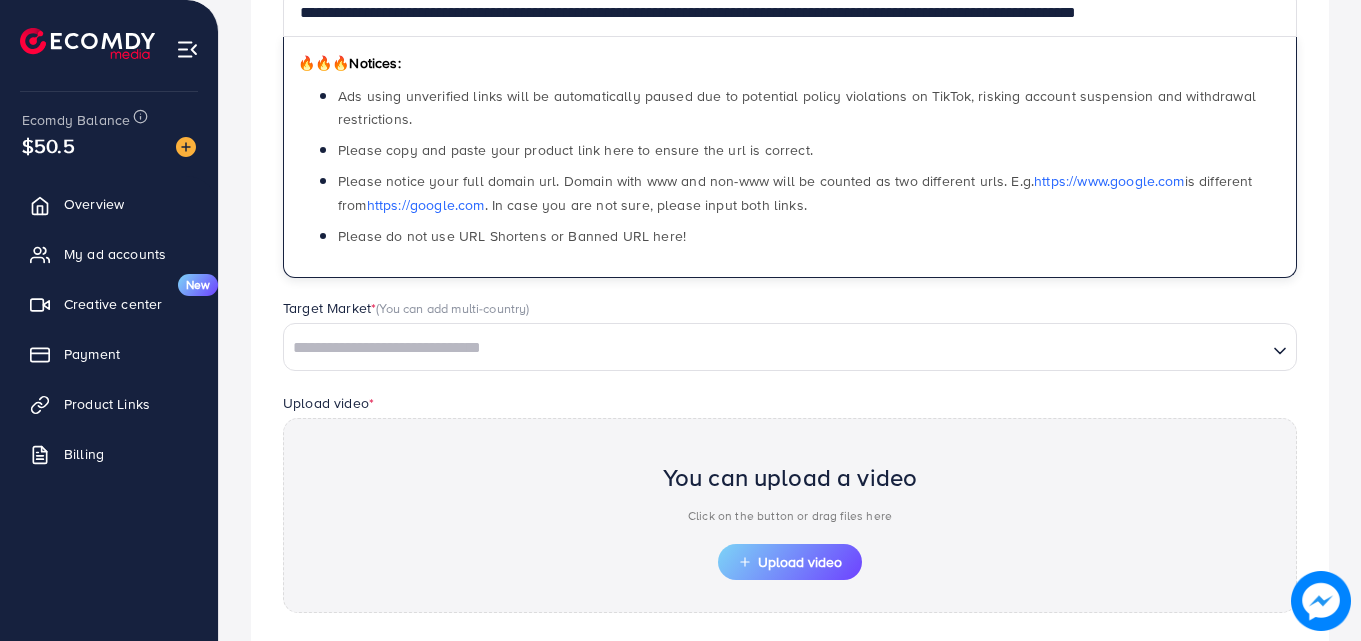 click on "Target Market  *  (You can add multi-country)           Loading..." at bounding box center [790, 344] 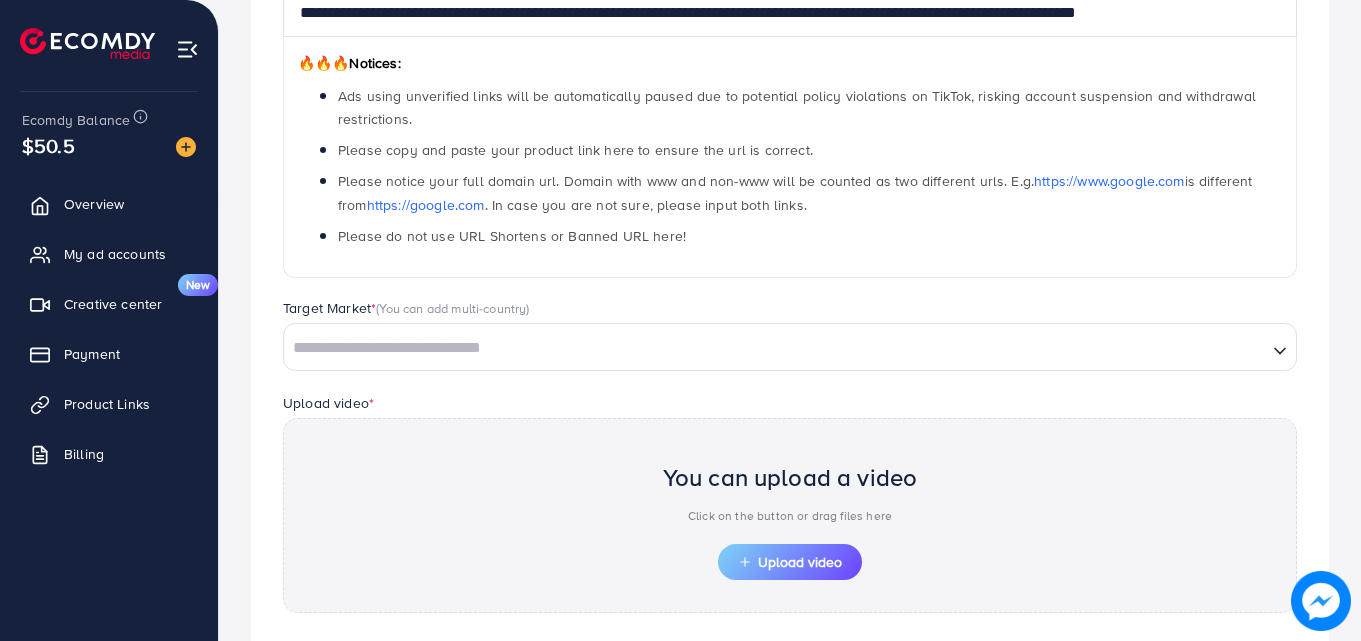 click on "Target Market  *  (You can add multi-country)           Loading..." at bounding box center (790, 344) 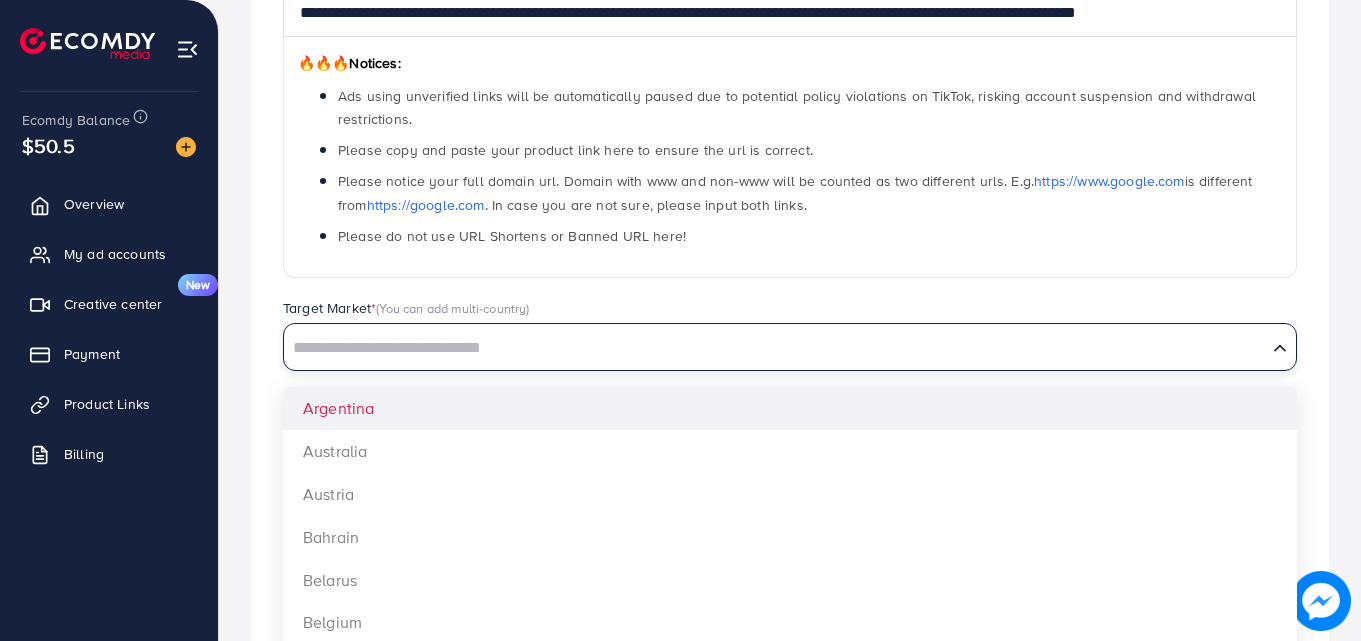 click at bounding box center (775, 348) 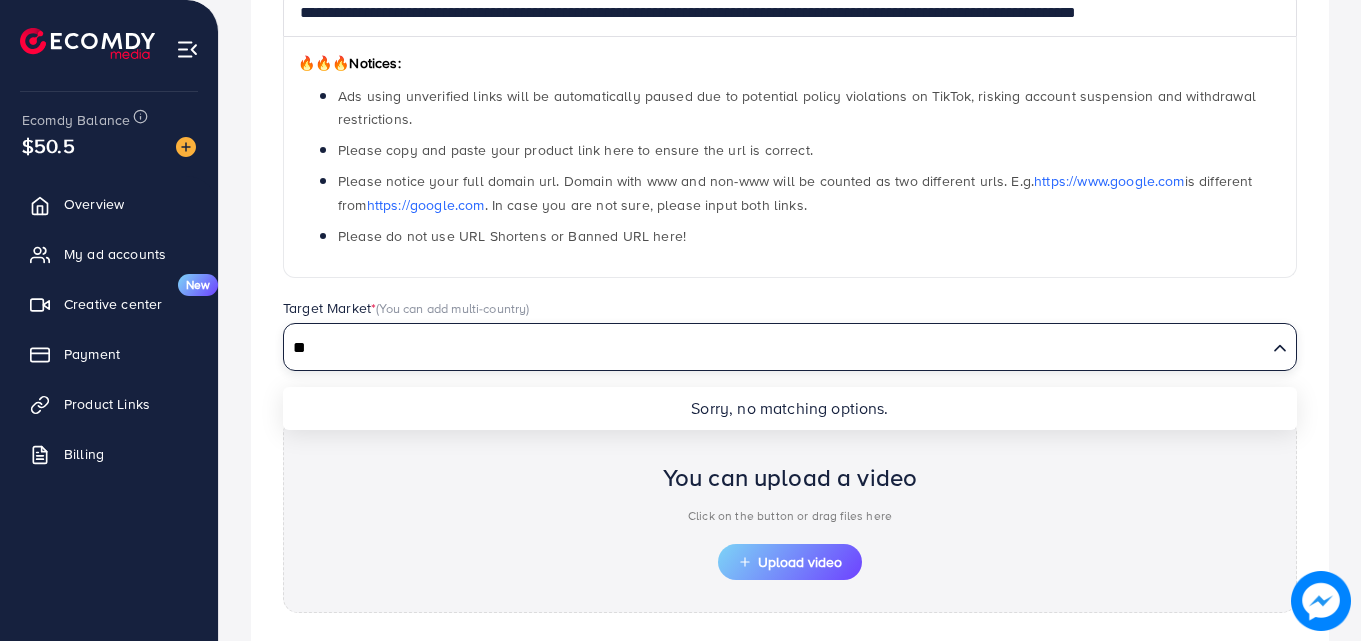 type on "*" 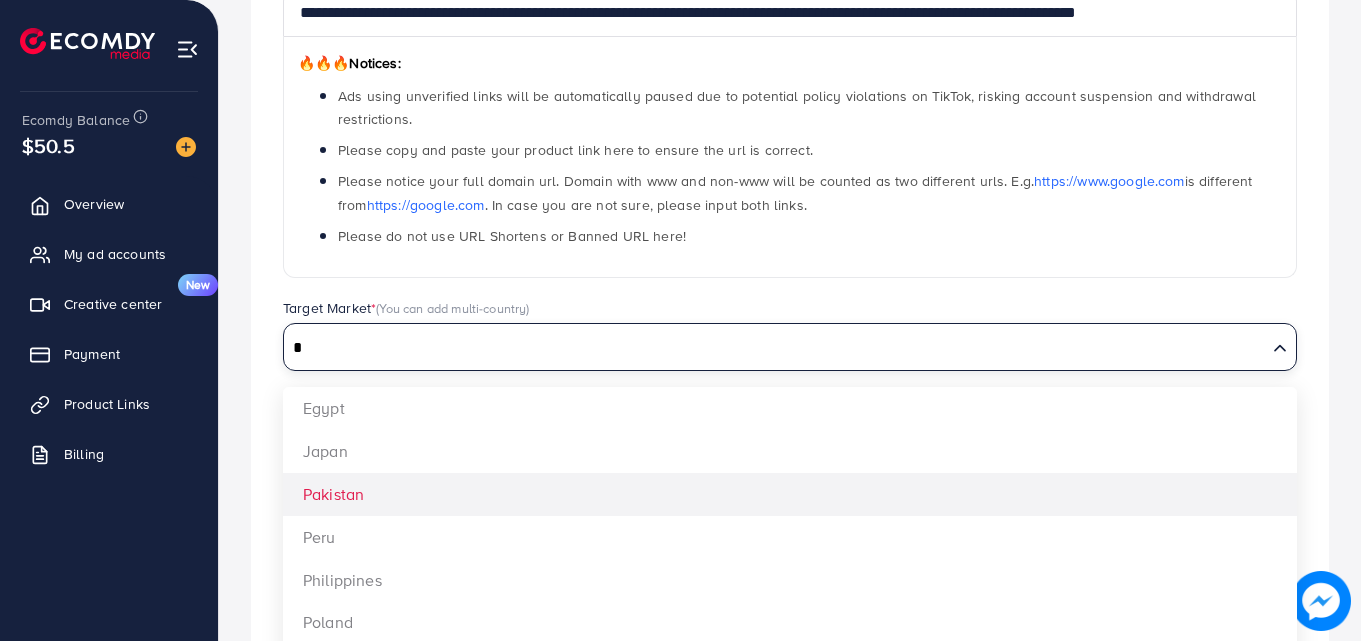 type on "*" 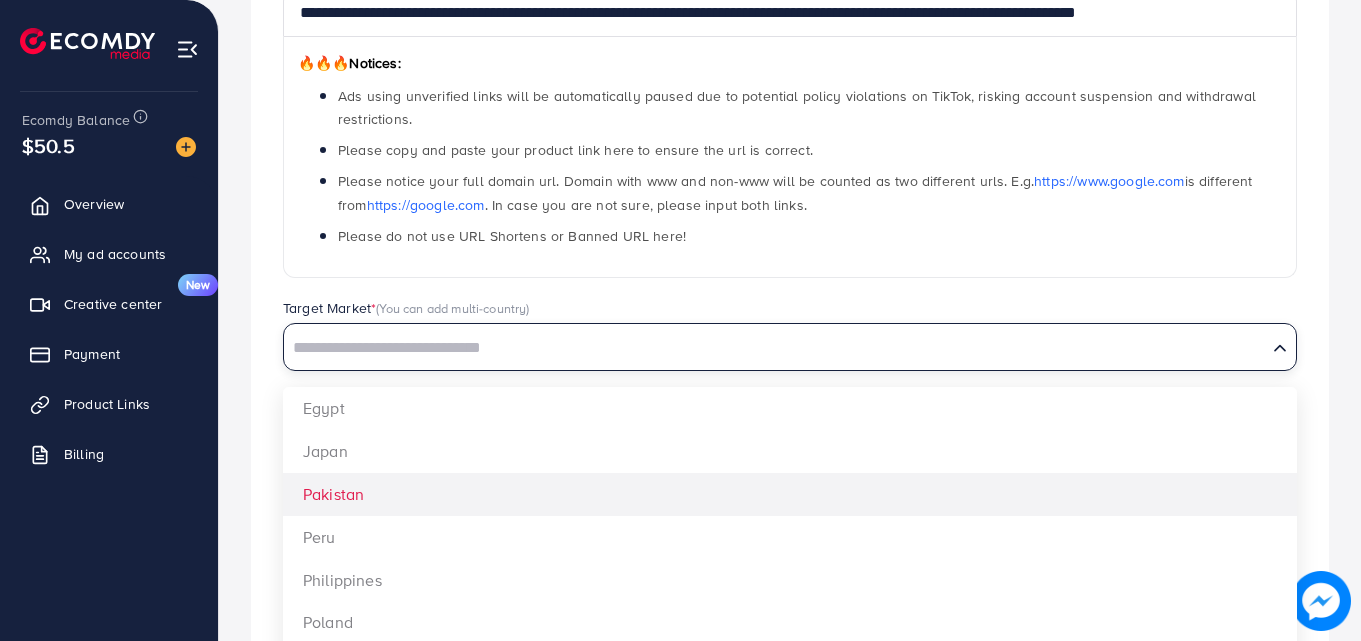 click on "**********" at bounding box center (790, 338) 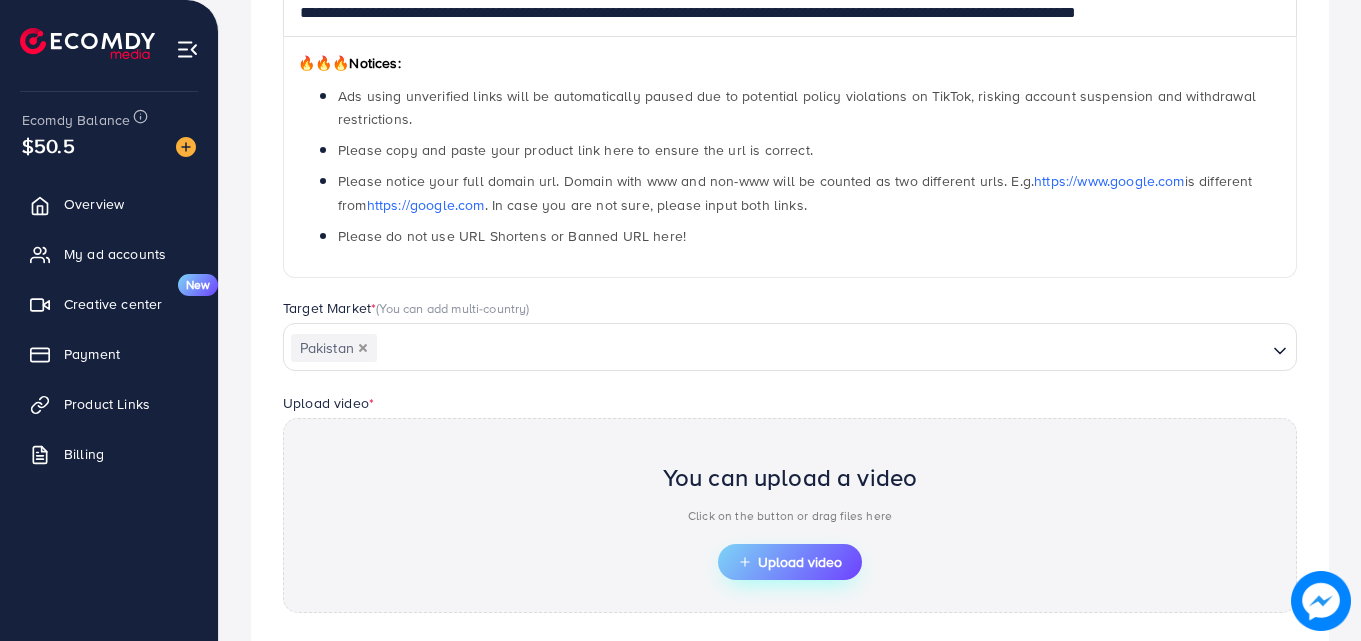 click on "Upload video" at bounding box center [790, 562] 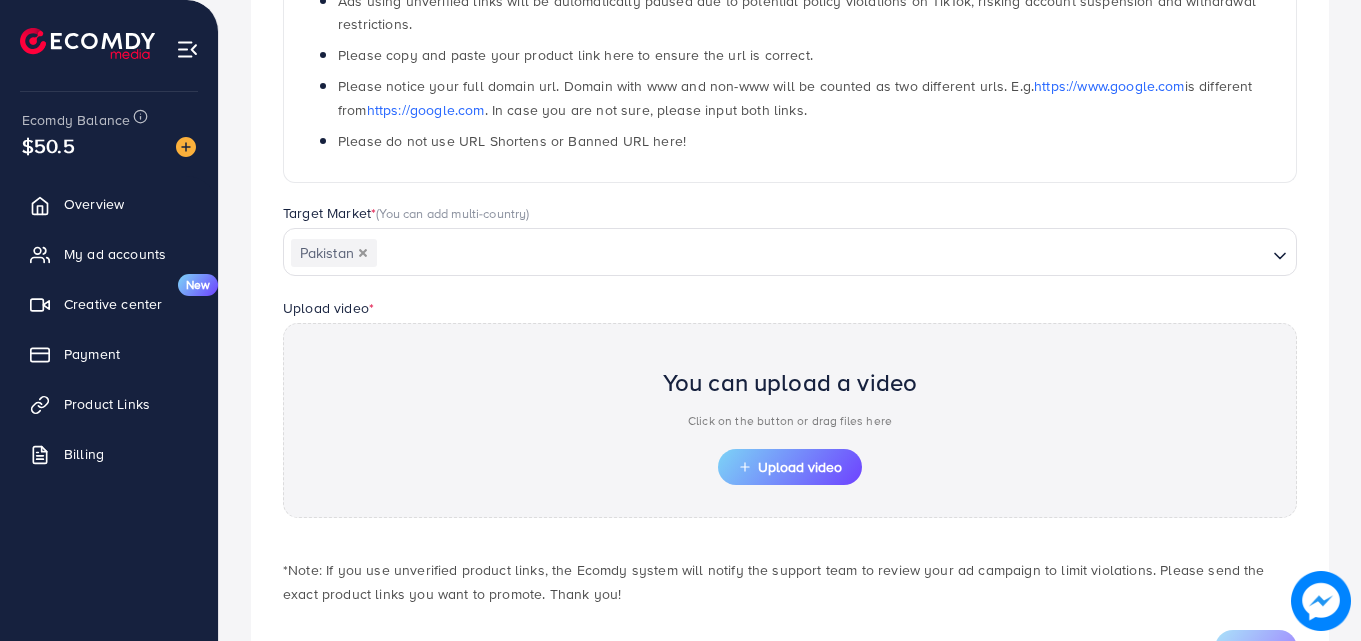 scroll, scrollTop: 484, scrollLeft: 0, axis: vertical 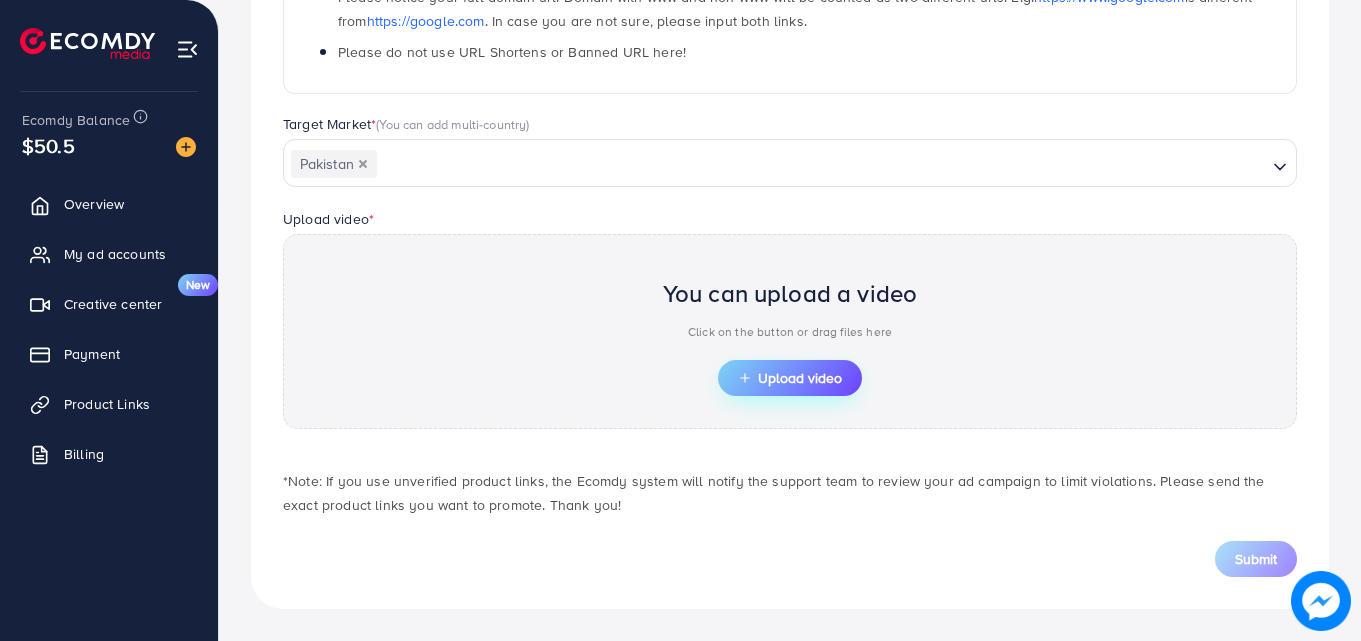 click on "Upload video" at bounding box center (790, 378) 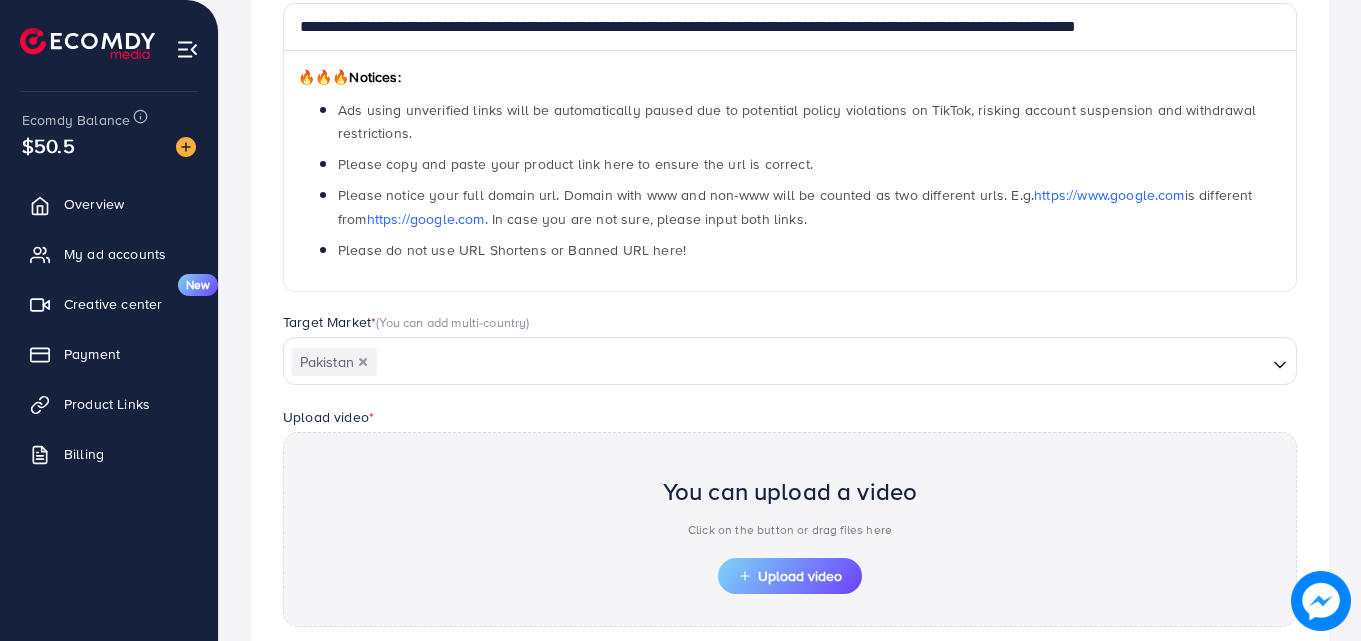 scroll, scrollTop: 484, scrollLeft: 0, axis: vertical 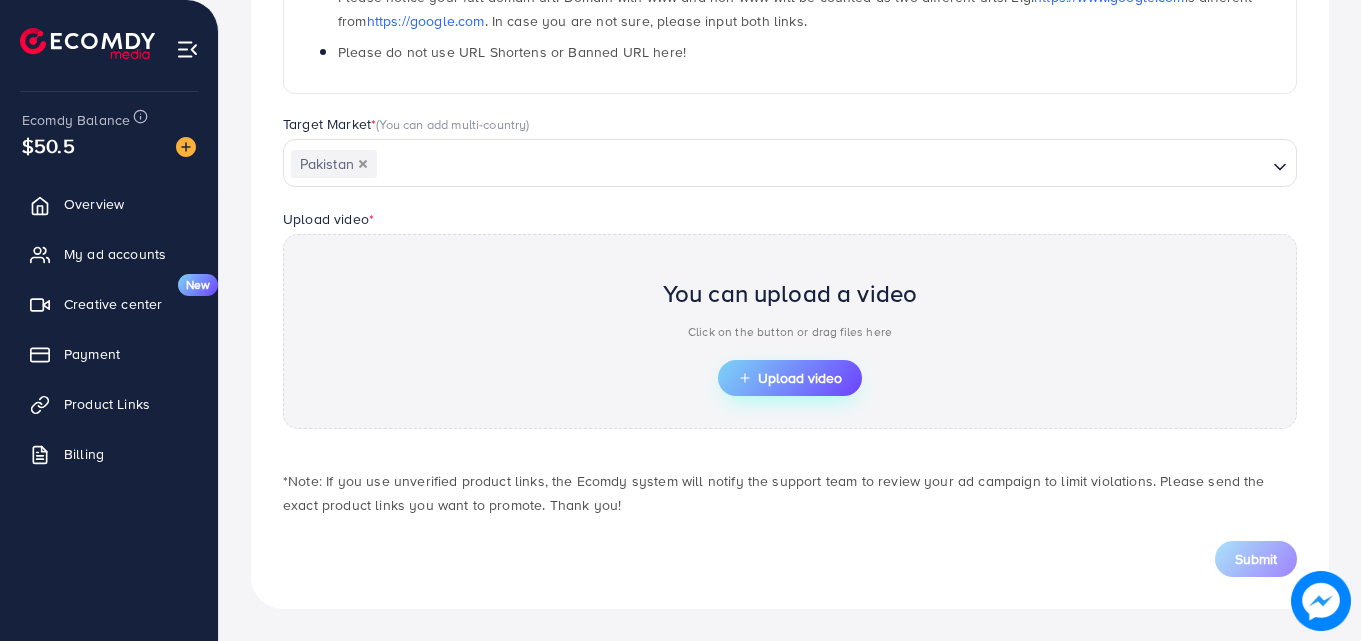 click on "Upload video" at bounding box center (790, 378) 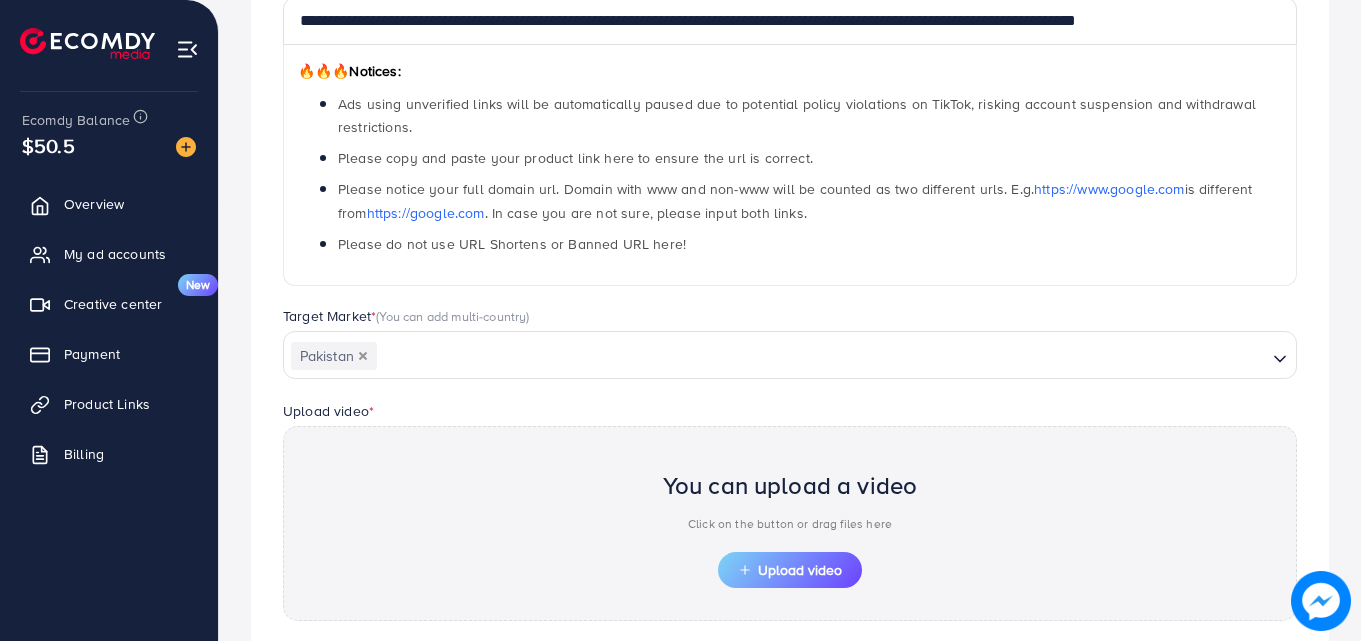 scroll, scrollTop: 484, scrollLeft: 0, axis: vertical 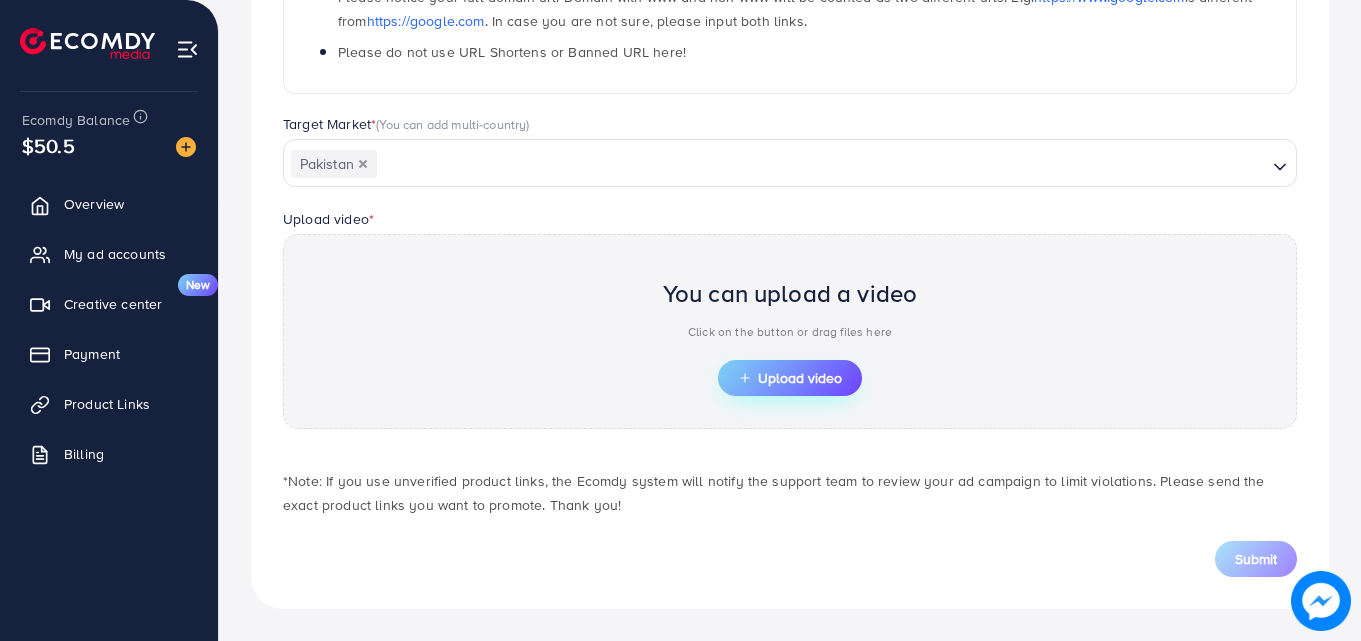 click on "Upload video" at bounding box center (790, 378) 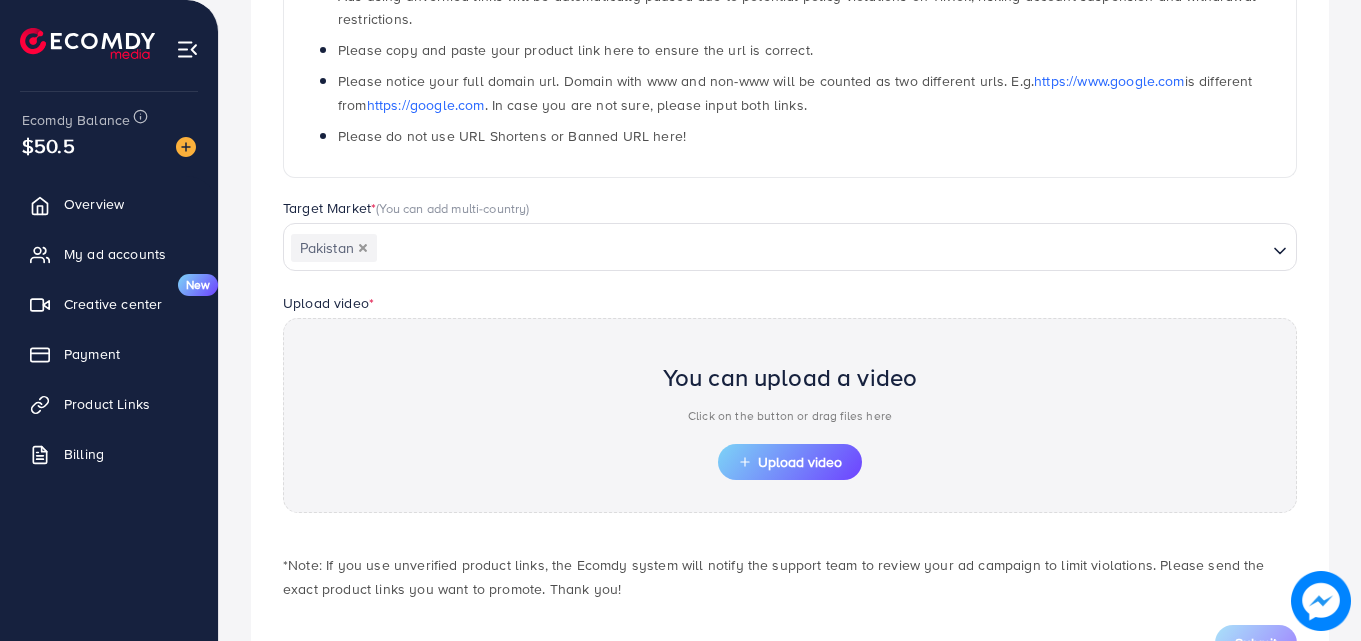 scroll, scrollTop: 484, scrollLeft: 0, axis: vertical 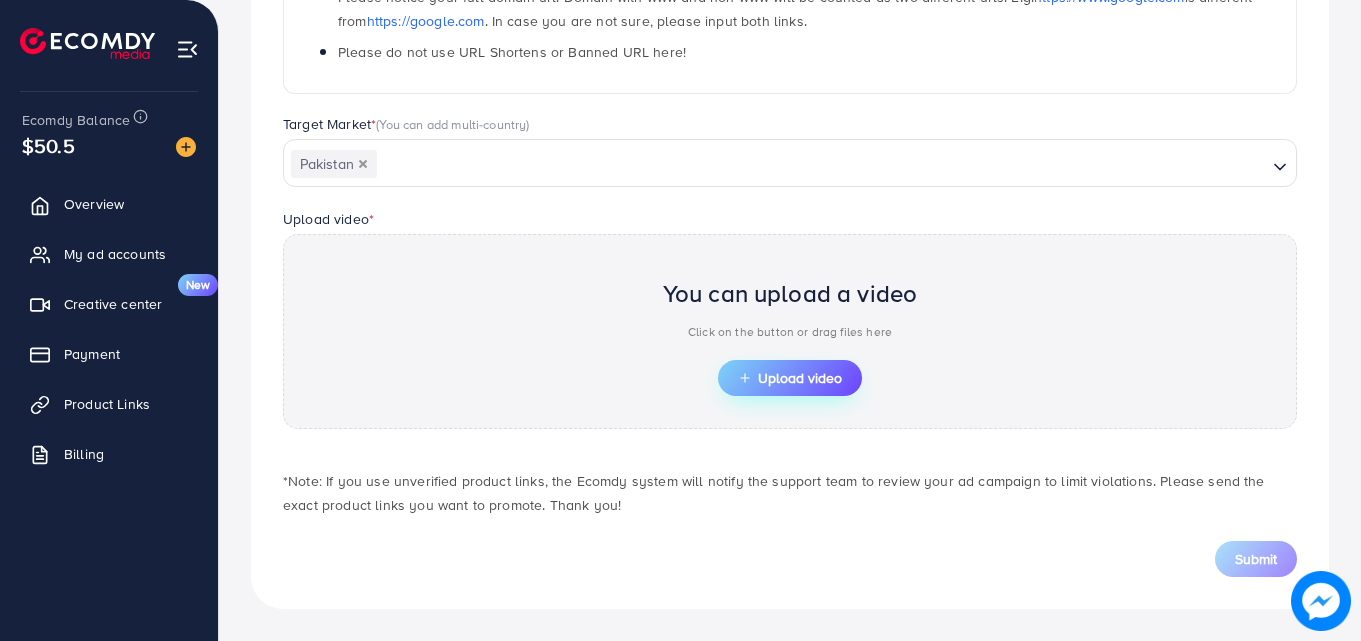 click on "Upload video" at bounding box center [790, 378] 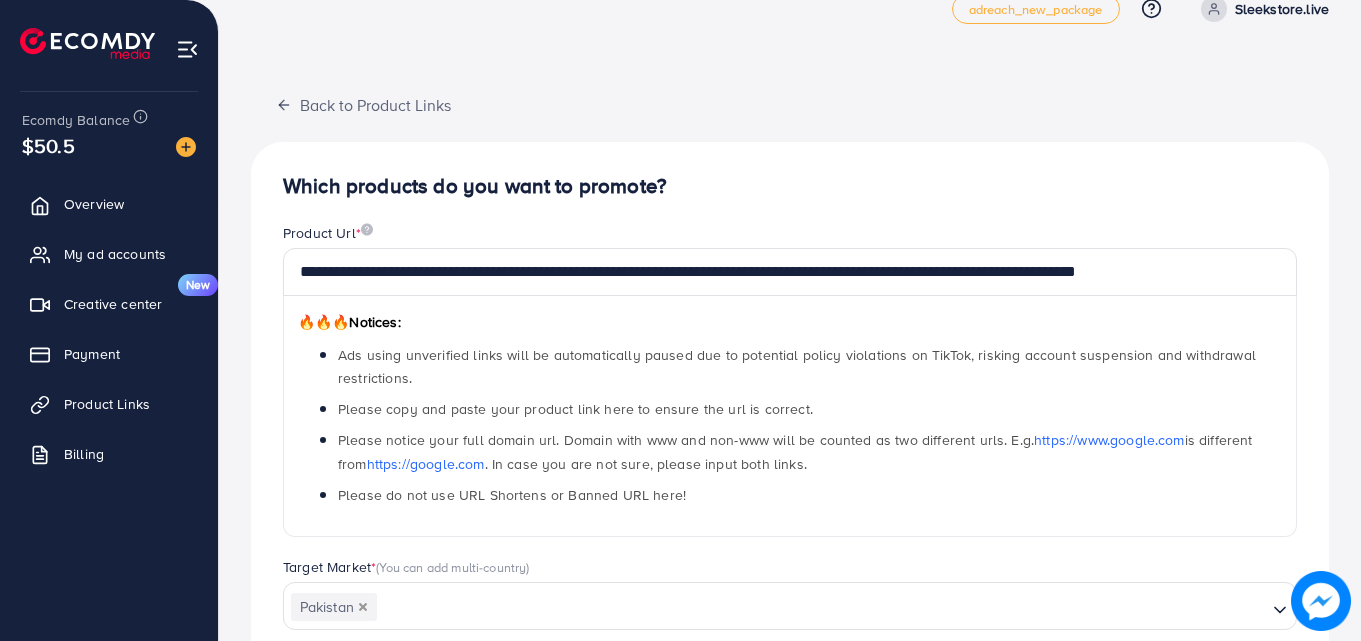 scroll, scrollTop: 0, scrollLeft: 0, axis: both 